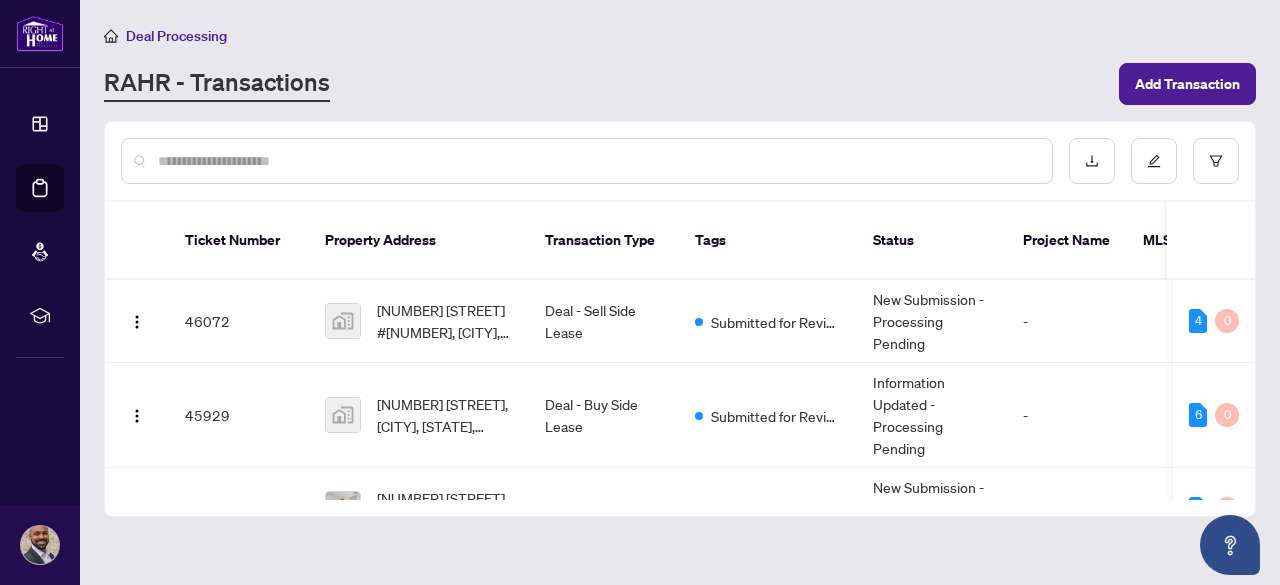 scroll, scrollTop: 0, scrollLeft: 0, axis: both 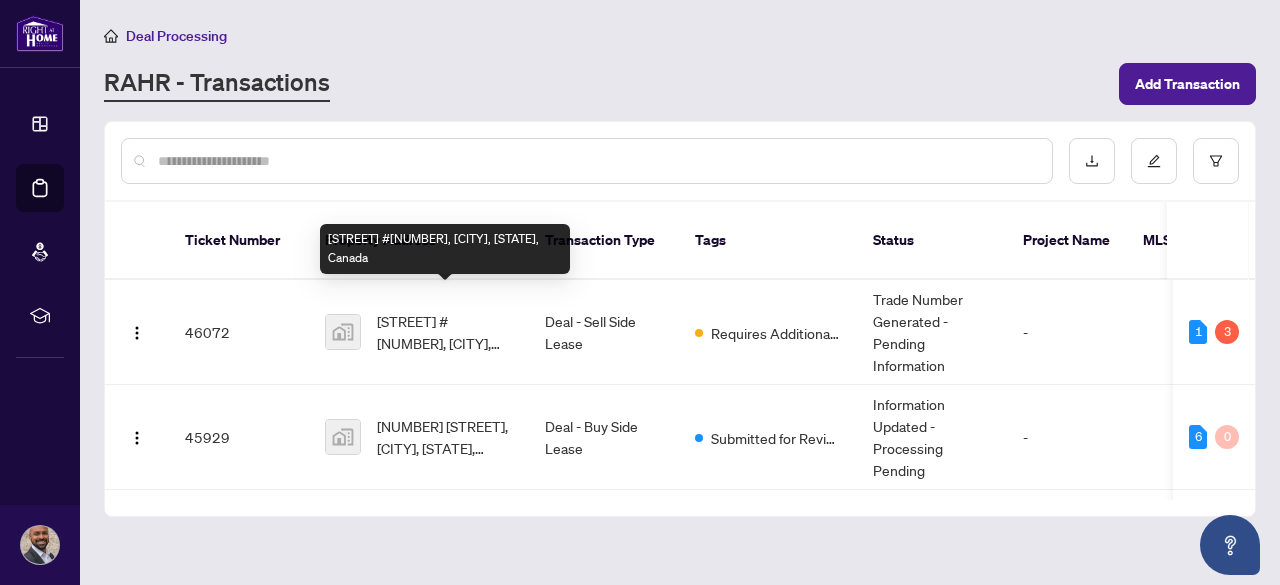 click on "[STREET] #[NUMBER], [CITY], [STATE], Canada" at bounding box center (445, 332) 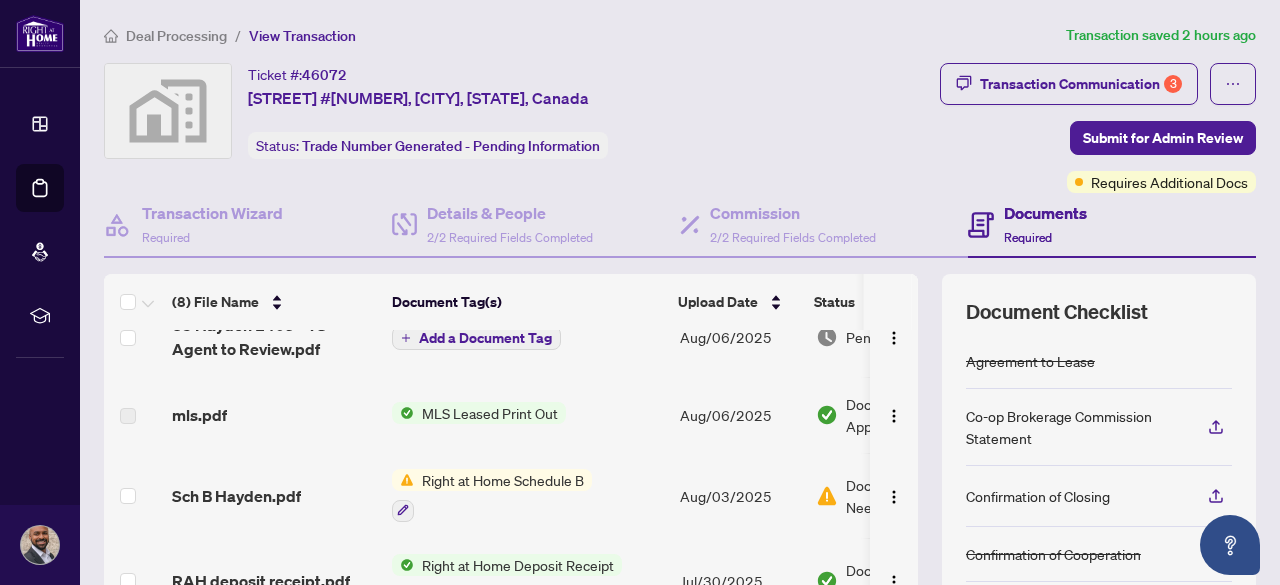 scroll, scrollTop: 0, scrollLeft: 0, axis: both 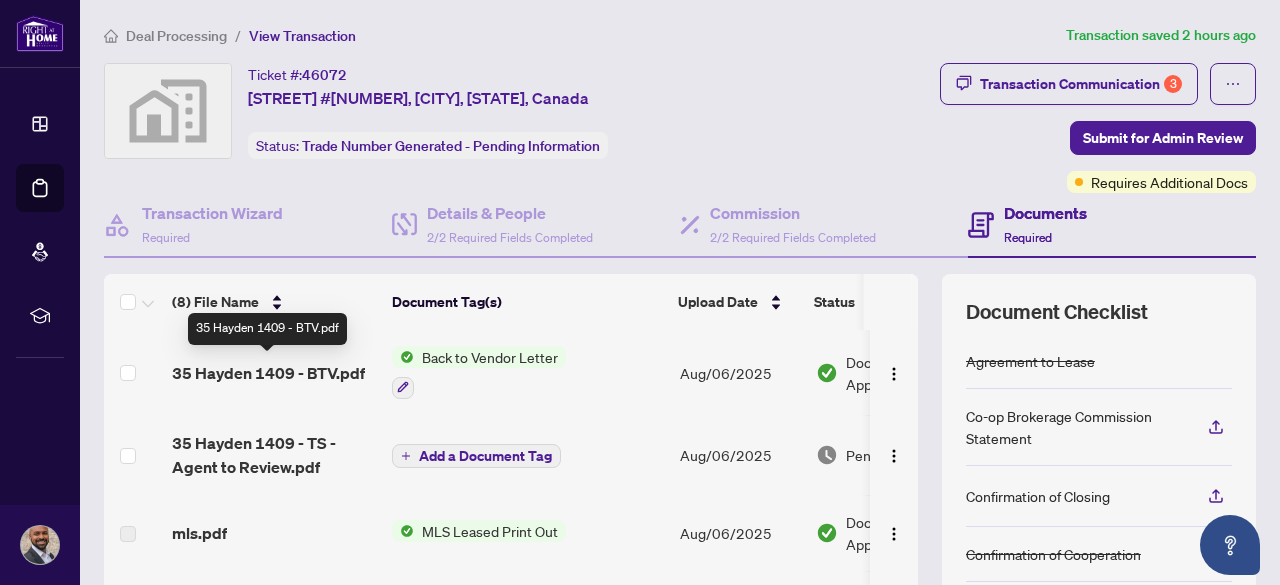click on "35 Hayden 1409 - BTV.pdf" at bounding box center [268, 373] 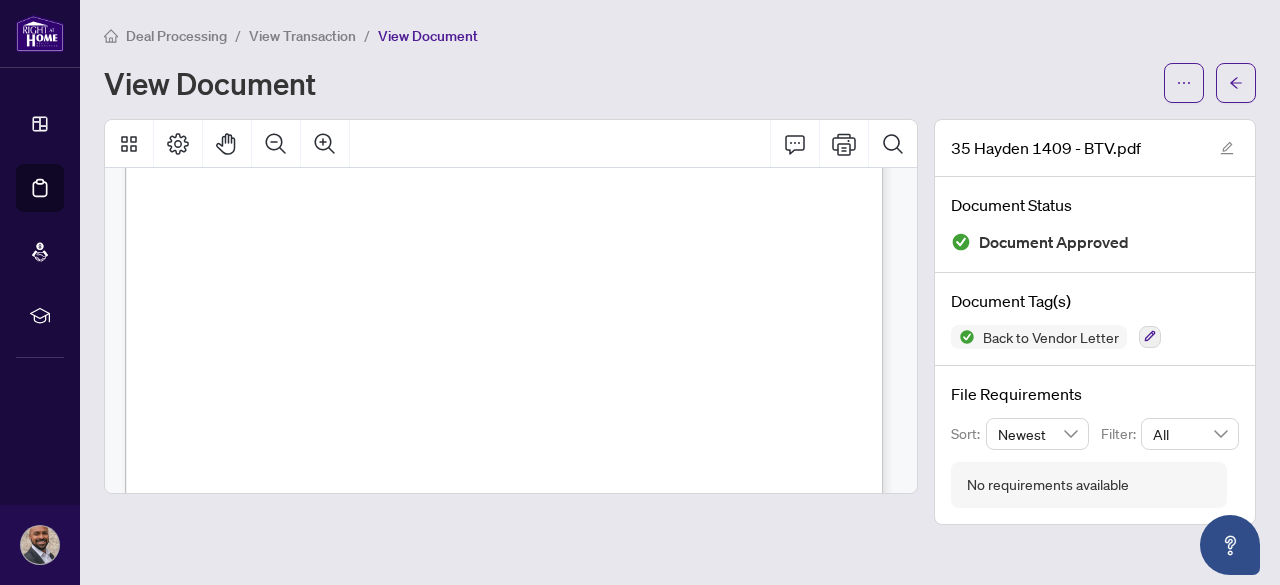 scroll, scrollTop: 244, scrollLeft: 0, axis: vertical 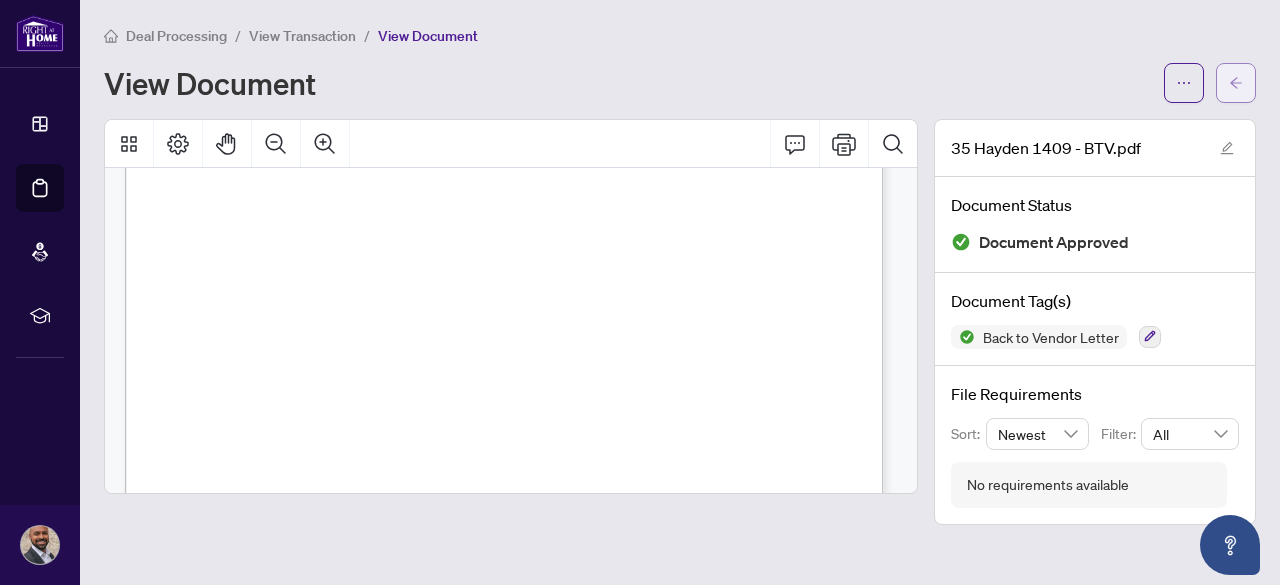 click 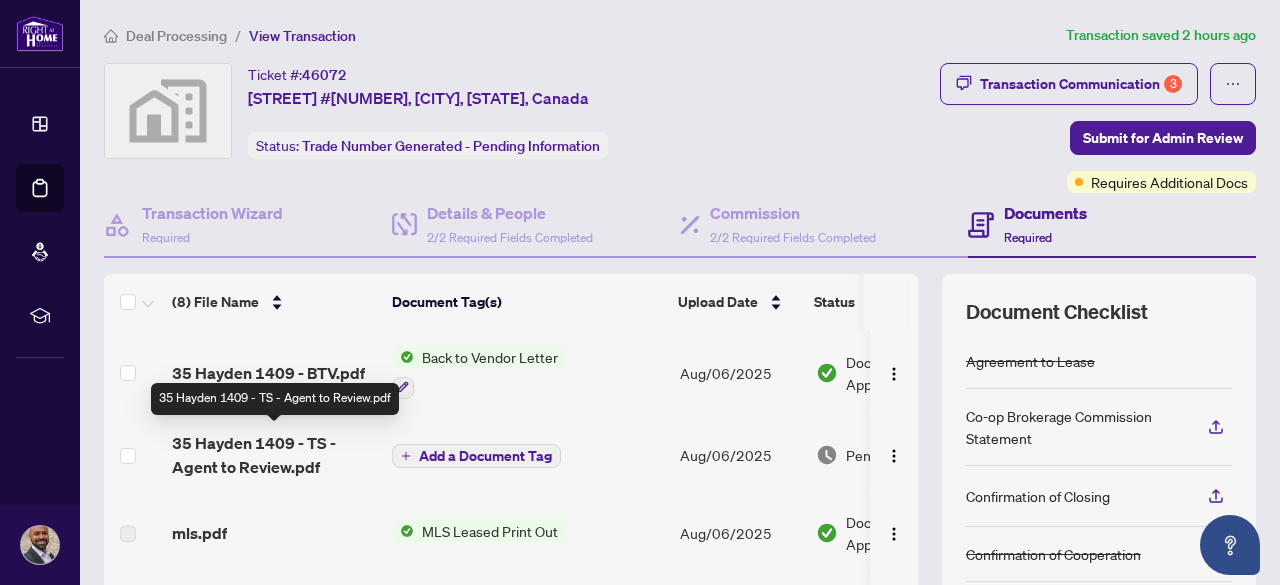 click on "35 Hayden 1409 - TS - Agent to Review.pdf" at bounding box center [274, 455] 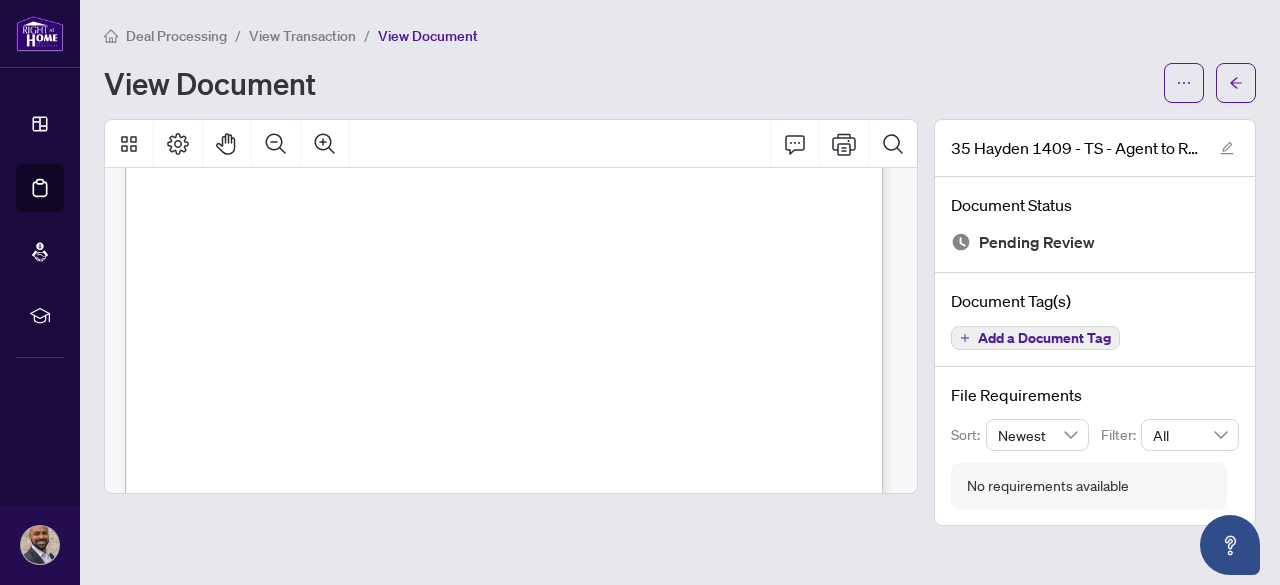 scroll, scrollTop: 133, scrollLeft: 0, axis: vertical 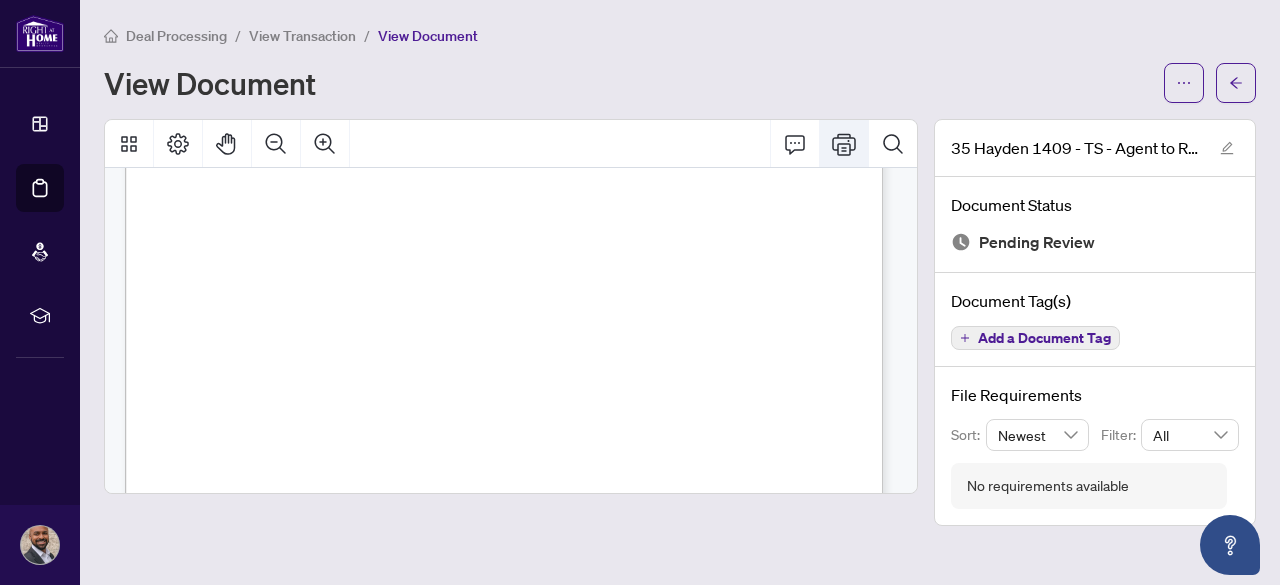 click 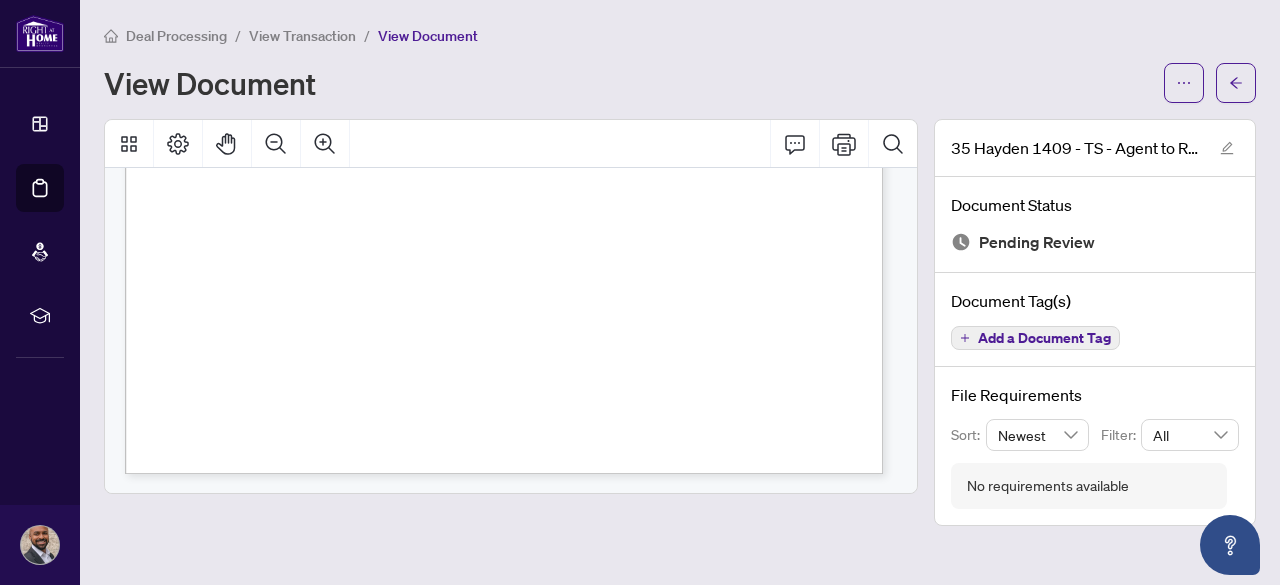 scroll, scrollTop: 710, scrollLeft: 0, axis: vertical 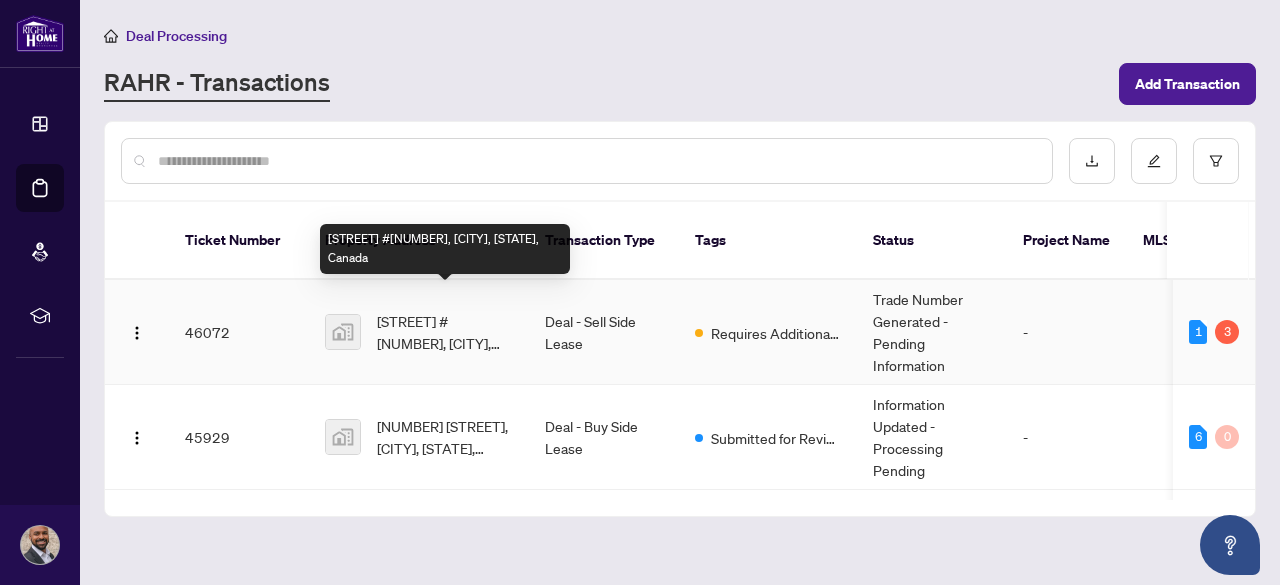 click on "[STREET] #[NUMBER], [CITY], [STATE], Canada" at bounding box center [445, 332] 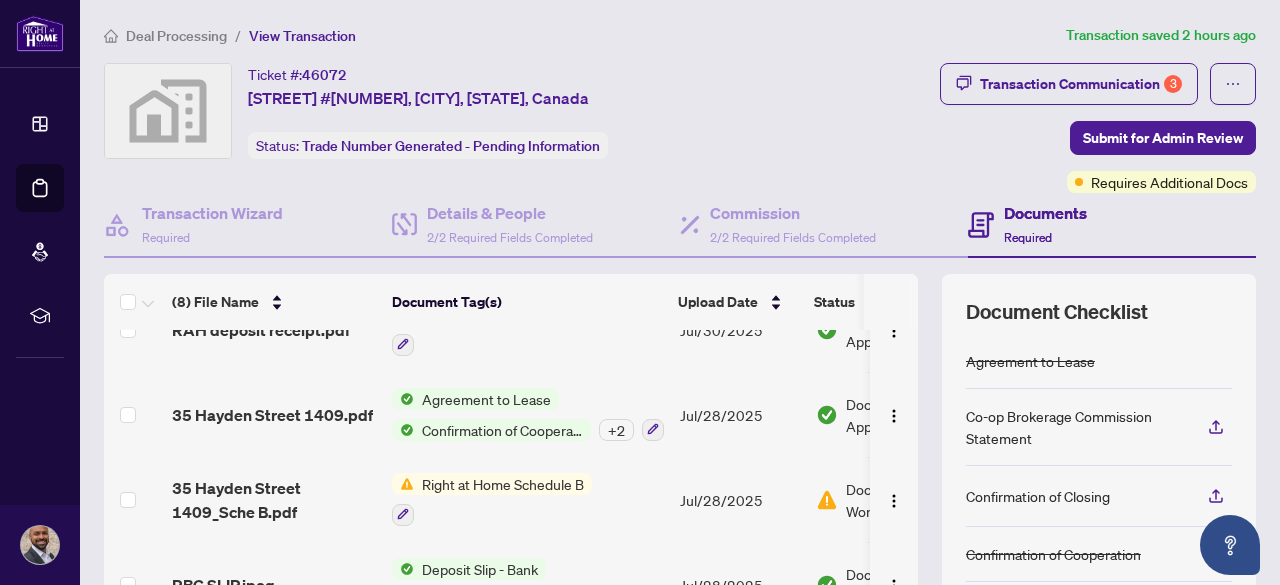 scroll, scrollTop: 371, scrollLeft: 0, axis: vertical 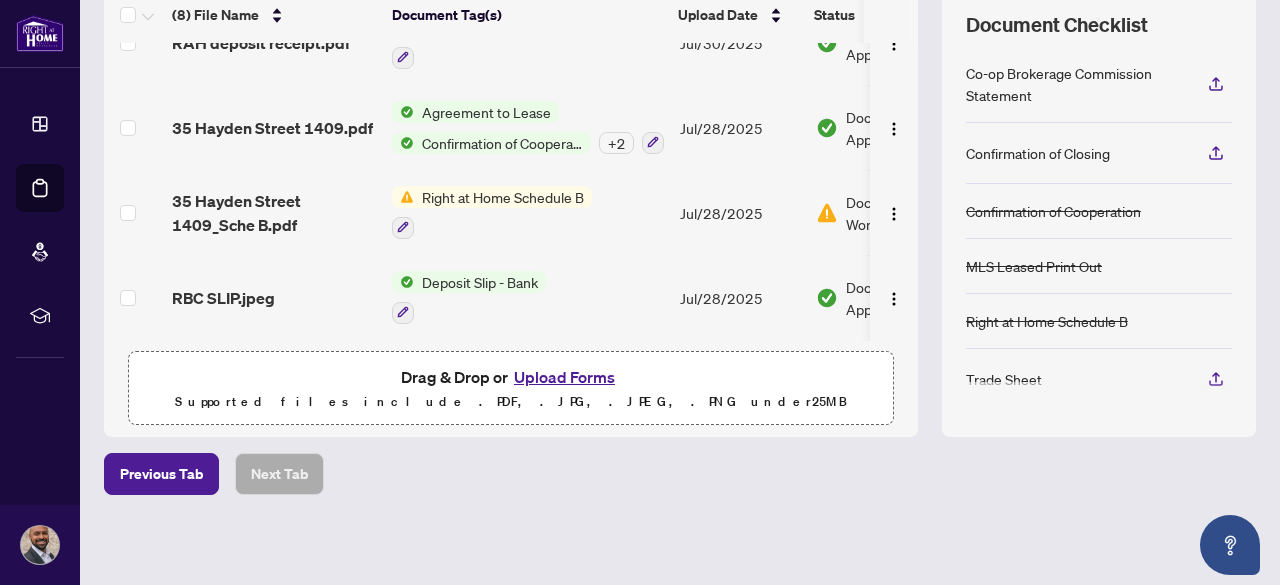 click on "Upload Forms" at bounding box center [564, 377] 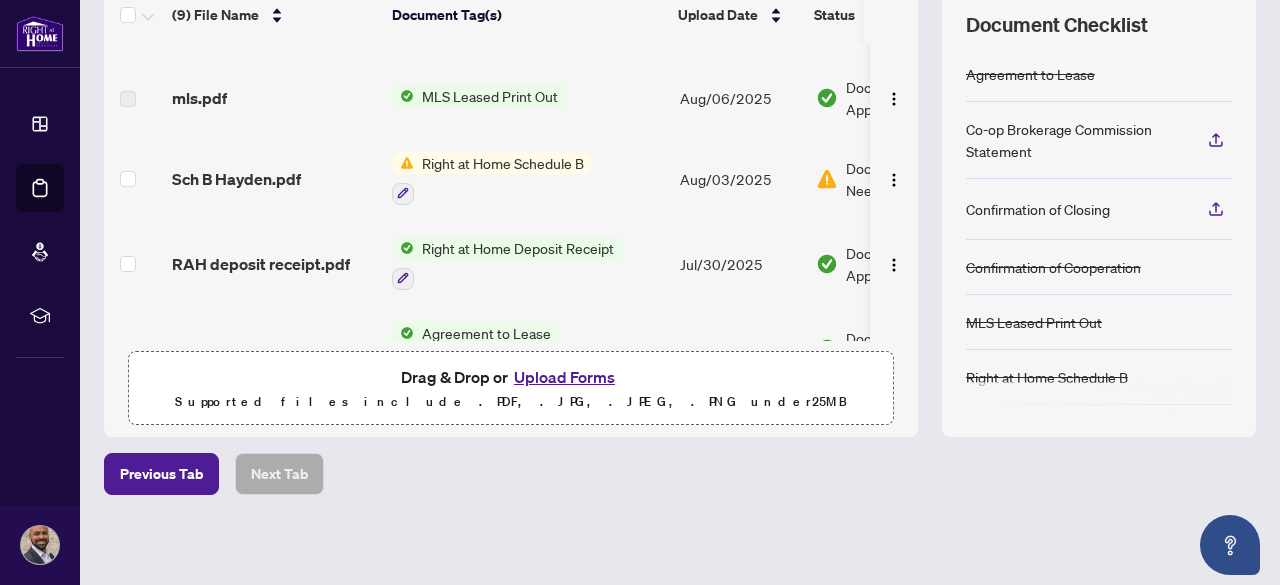 scroll, scrollTop: 0, scrollLeft: 0, axis: both 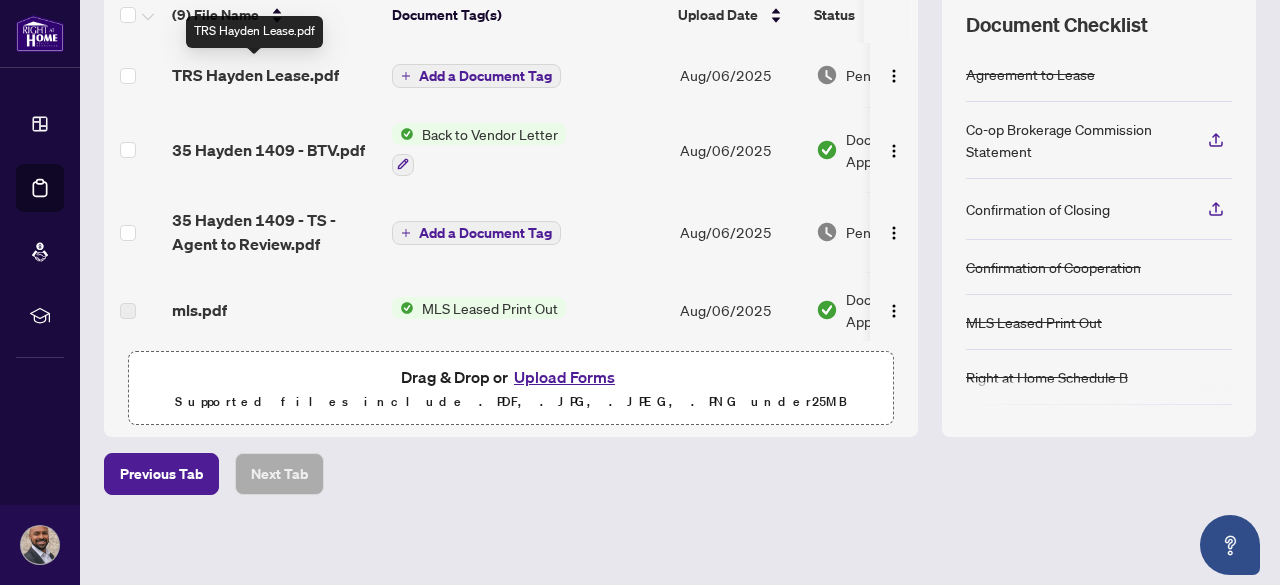 click on "TRS Hayden Lease.pdf" at bounding box center (255, 75) 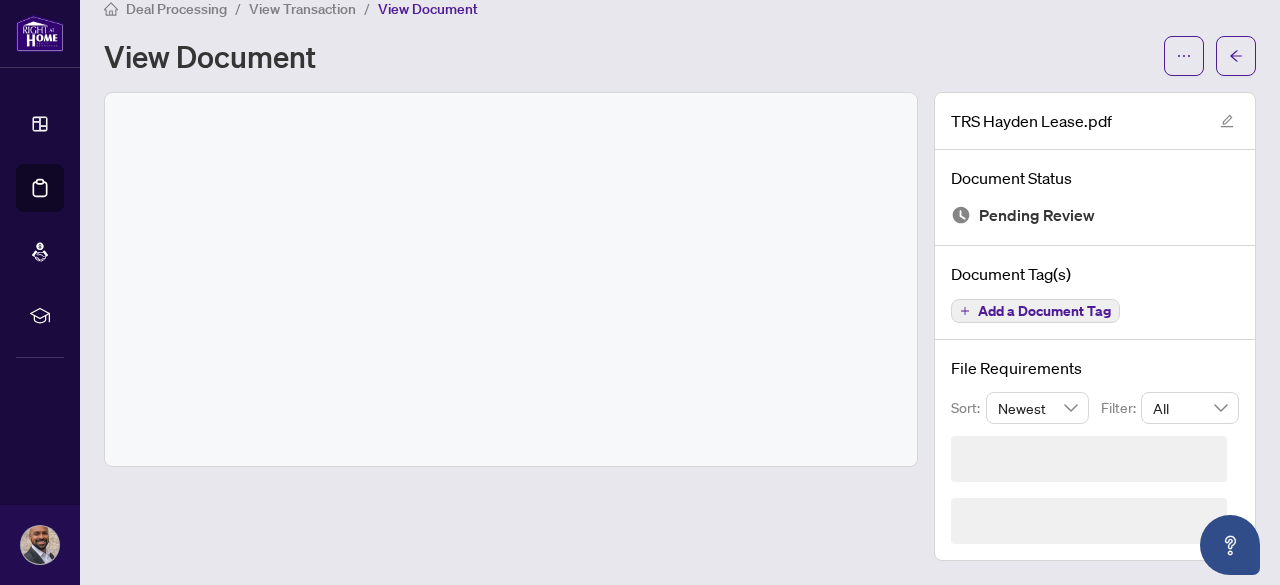 scroll, scrollTop: 0, scrollLeft: 0, axis: both 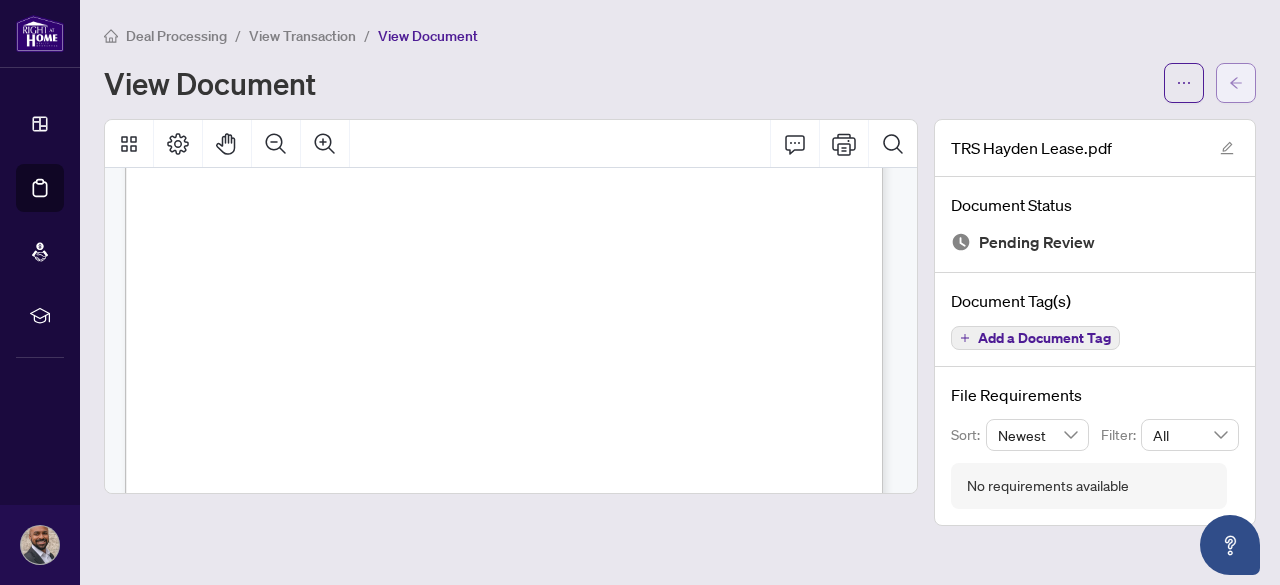 click at bounding box center (1236, 83) 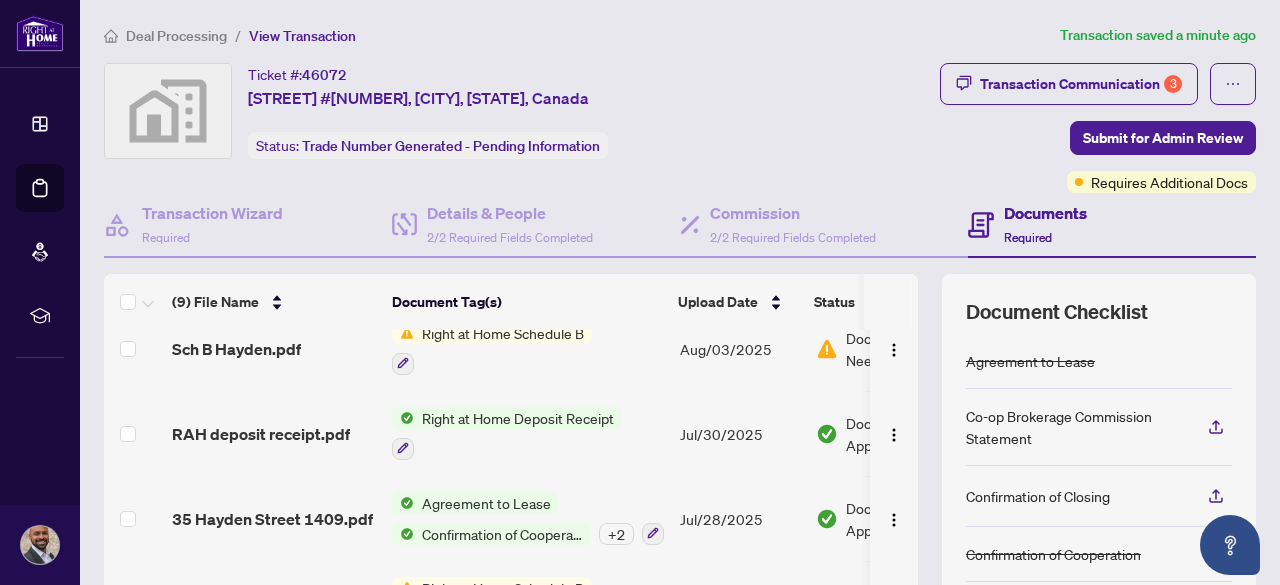 scroll, scrollTop: 435, scrollLeft: 0, axis: vertical 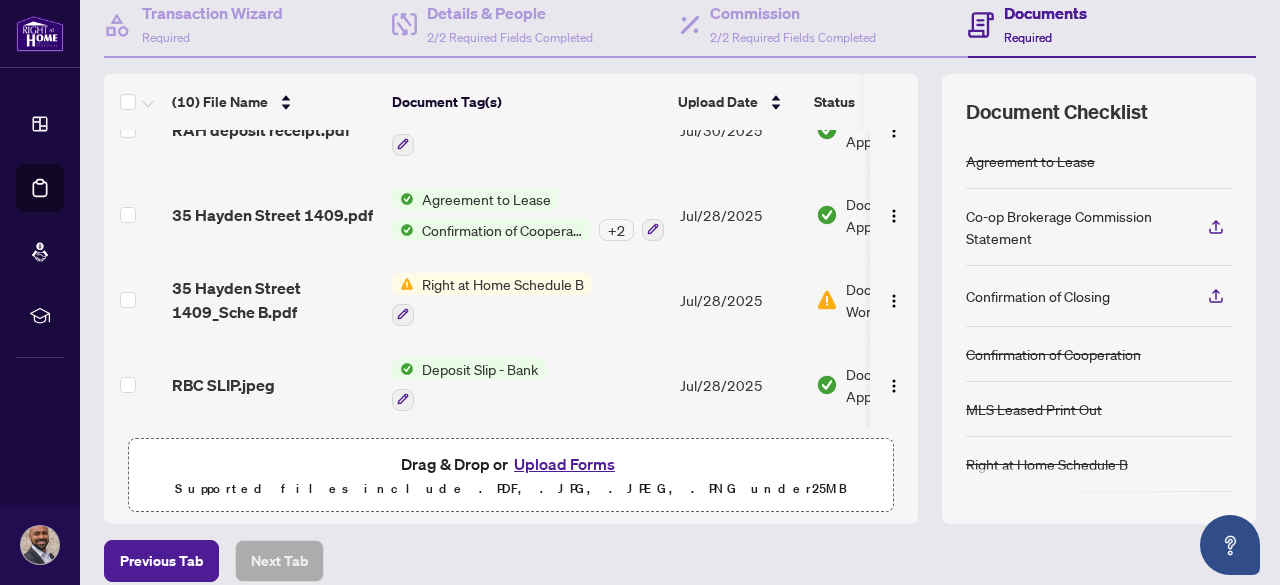 click on "Upload Forms" at bounding box center (564, 464) 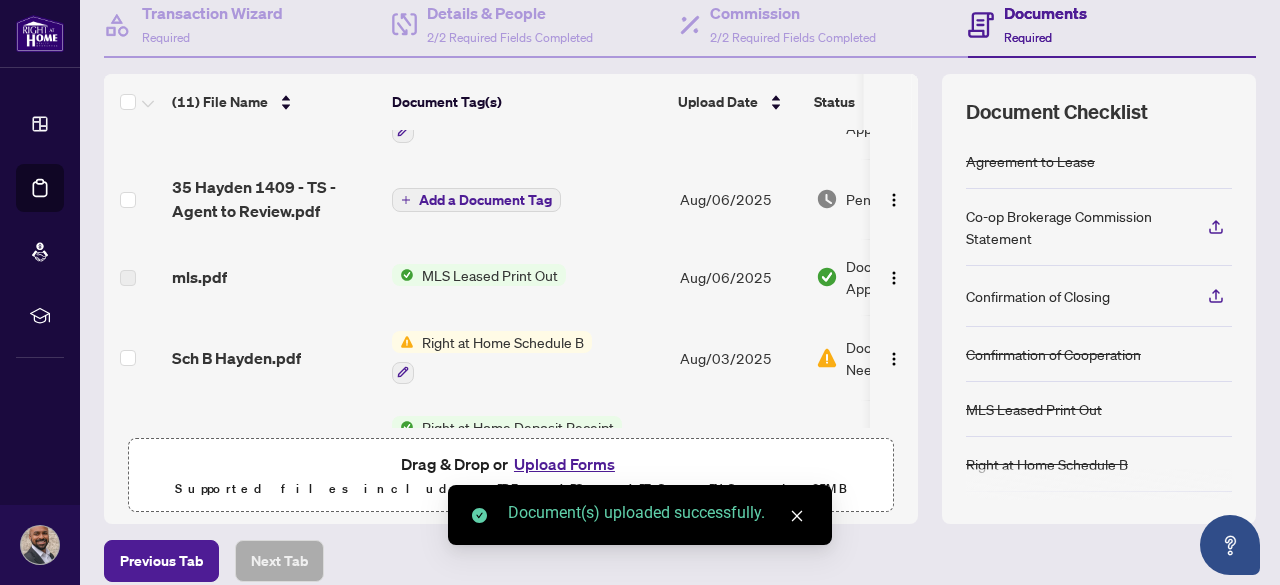 scroll, scrollTop: 0, scrollLeft: 0, axis: both 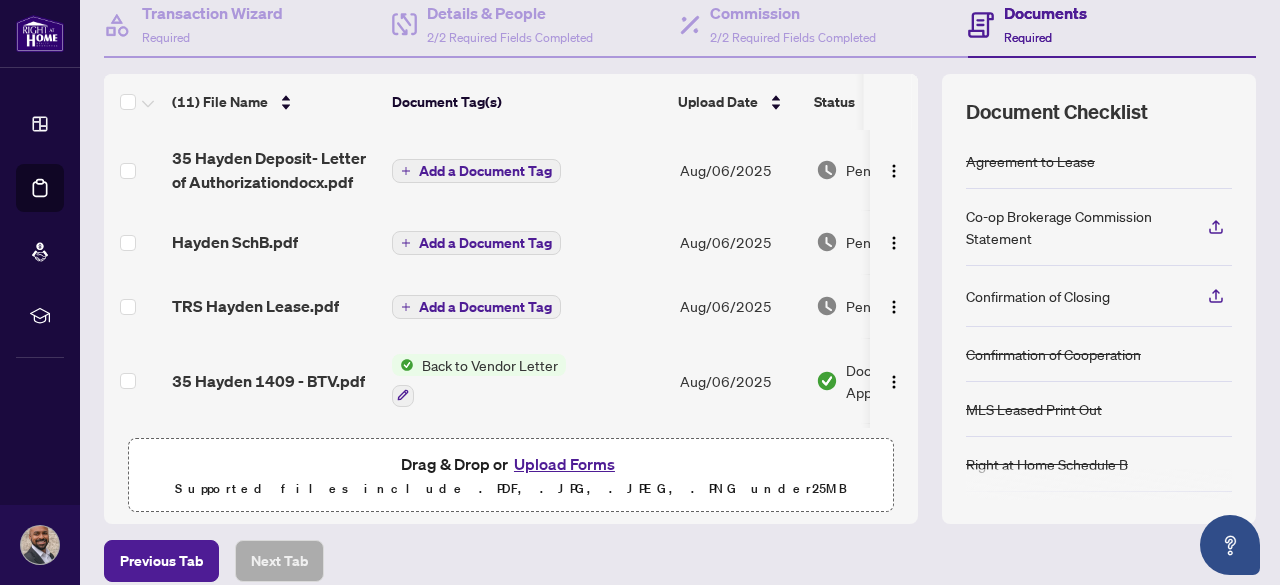 click on "35 Hayden Deposit- Letter of Authorizationdocx.pdf" at bounding box center [274, 170] 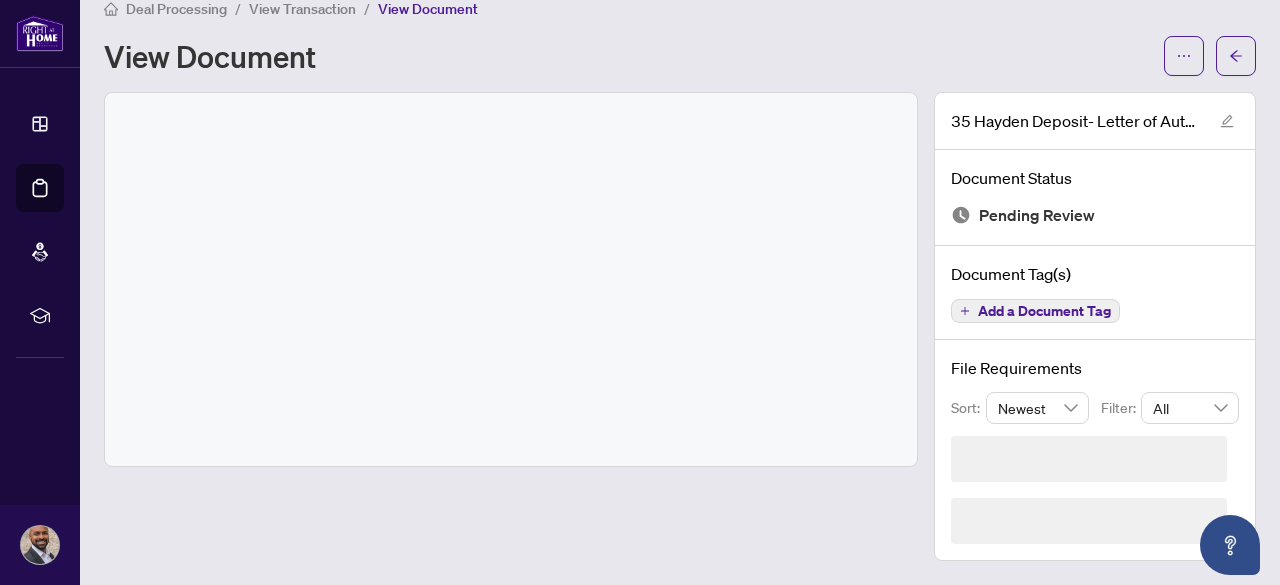 scroll, scrollTop: 0, scrollLeft: 0, axis: both 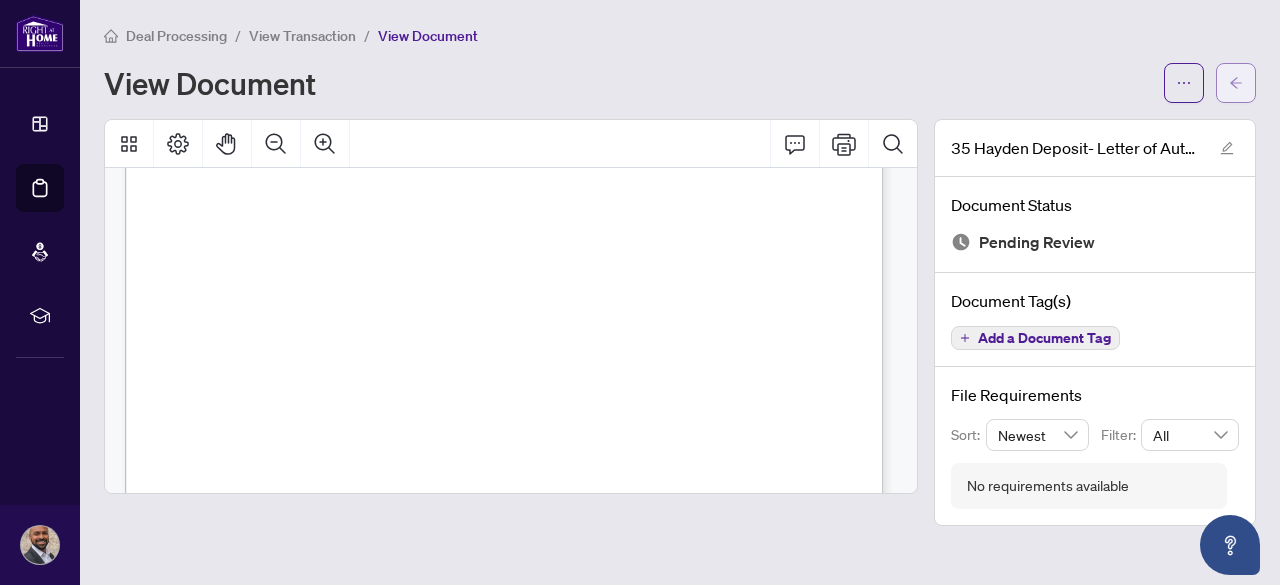 click at bounding box center [1236, 83] 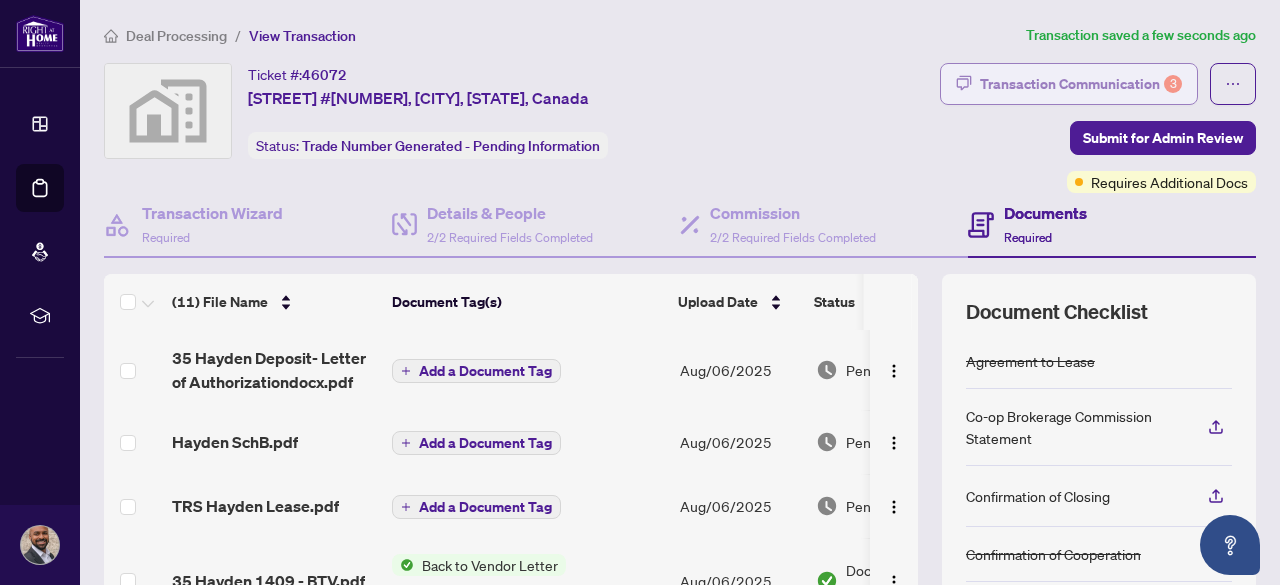 click on "Transaction Communication 3" at bounding box center (1081, 84) 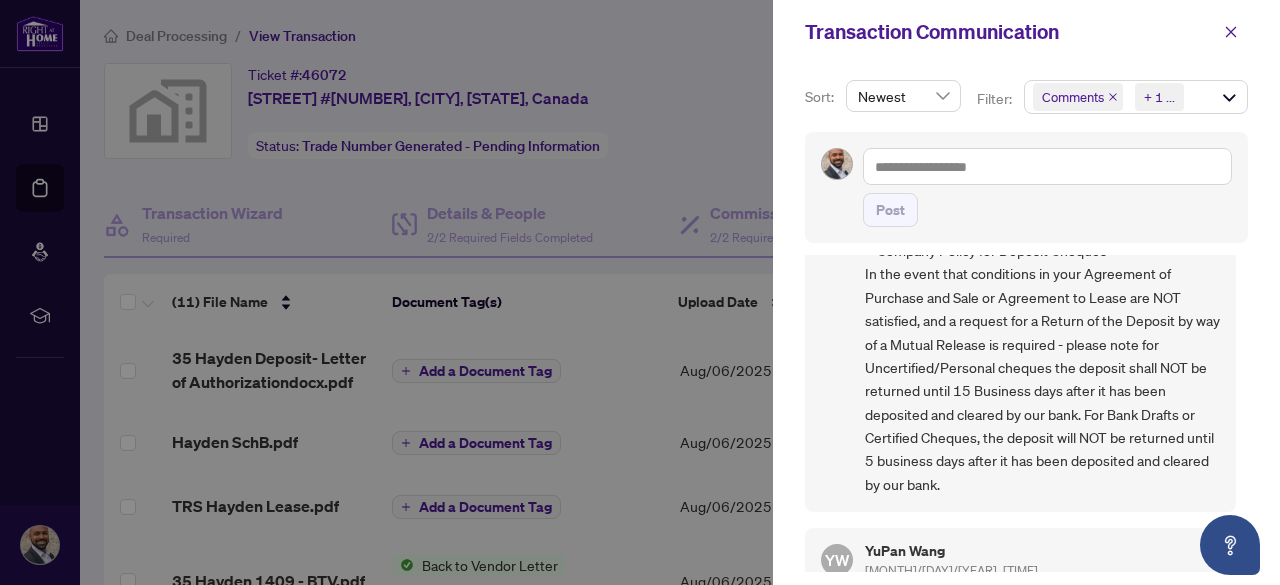 scroll, scrollTop: 1200, scrollLeft: 0, axis: vertical 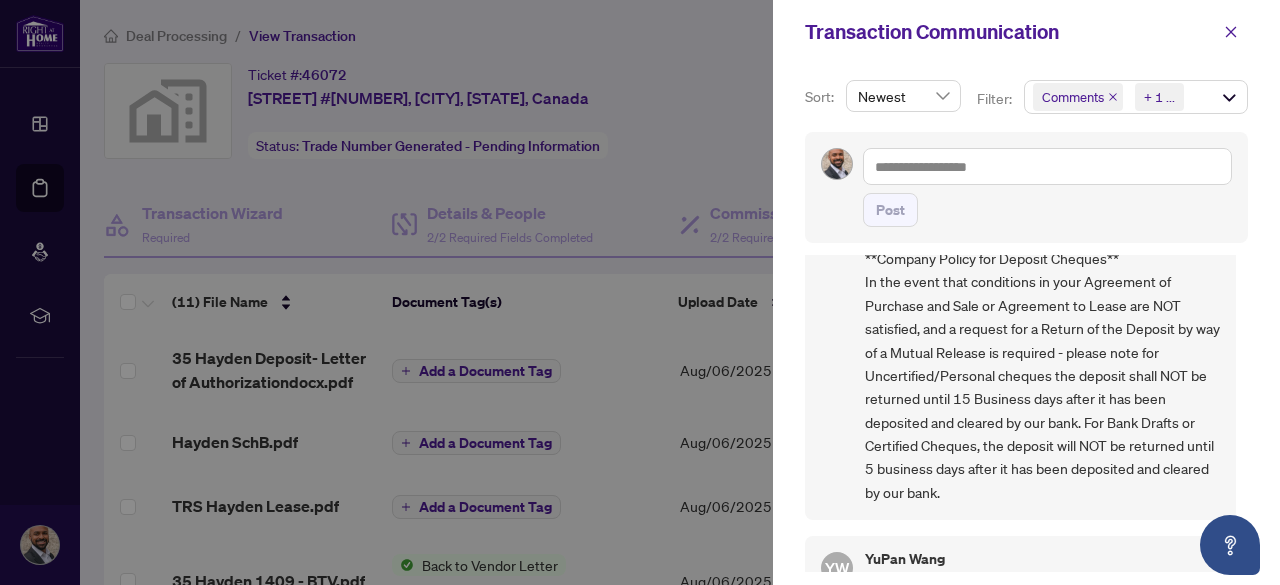 click at bounding box center [640, 292] 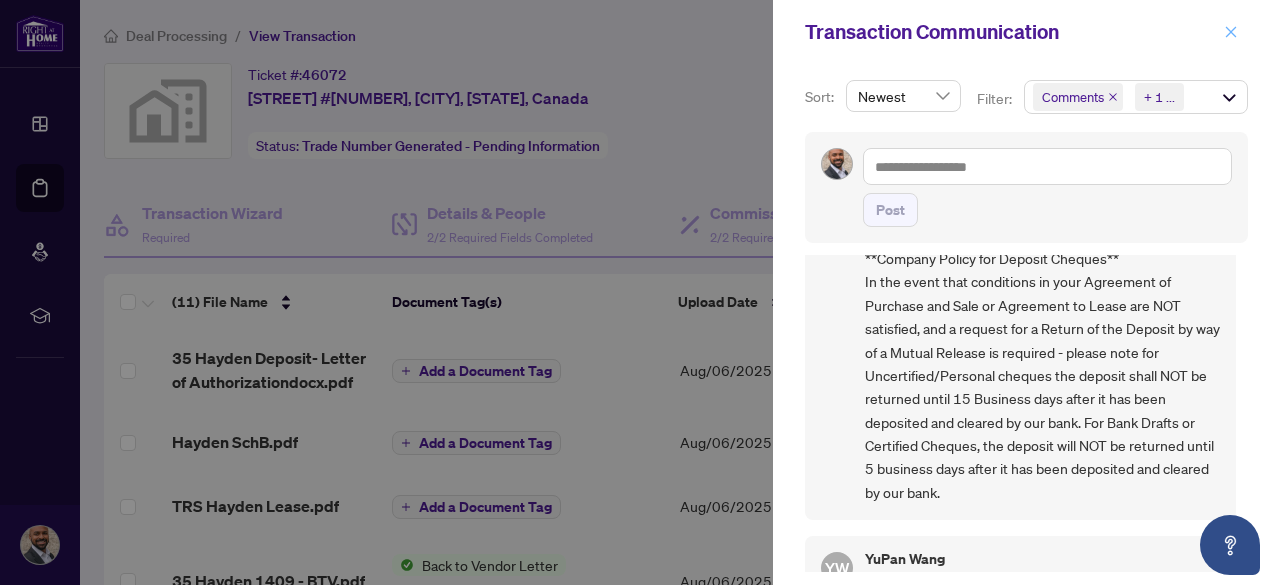click 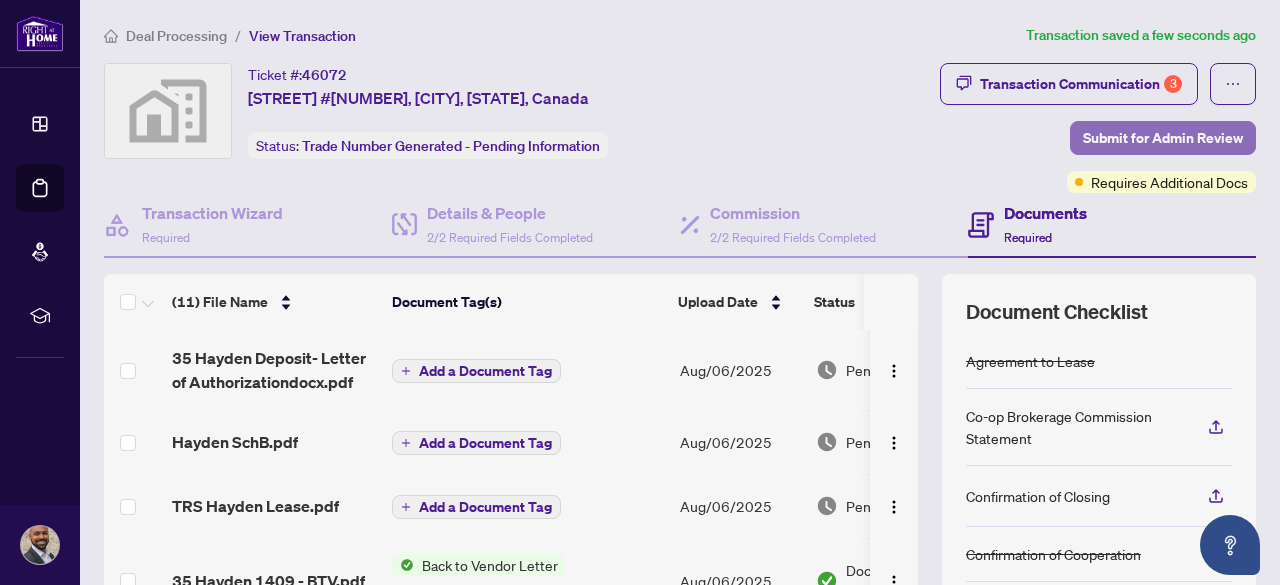 click on "Submit for Admin Review" at bounding box center [1163, 138] 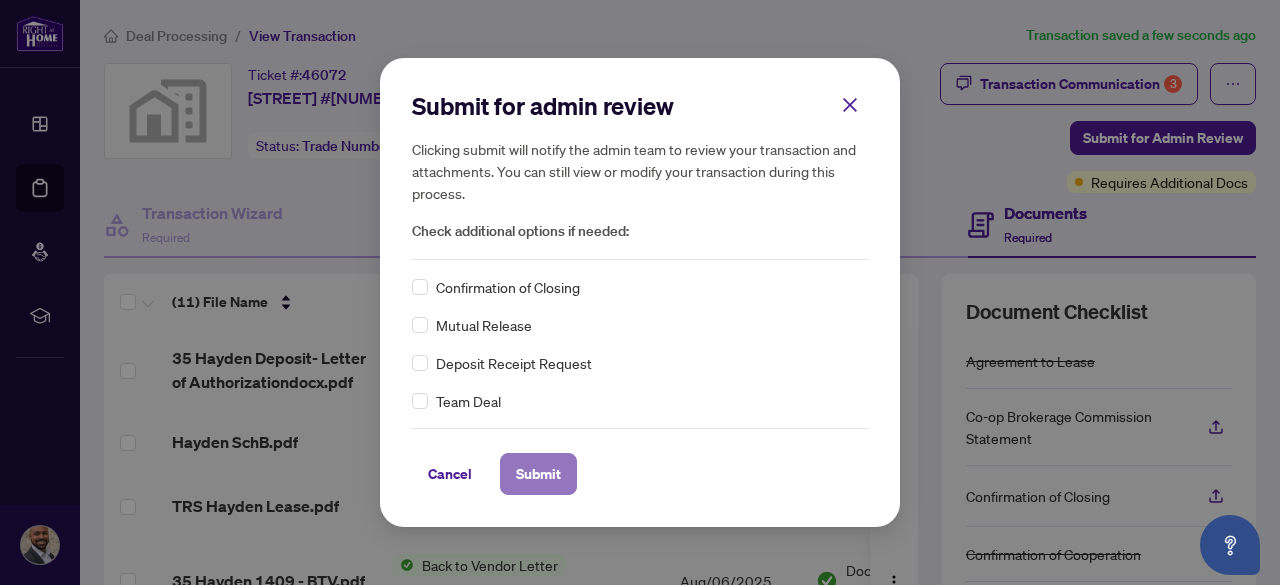click on "Submit" at bounding box center (538, 474) 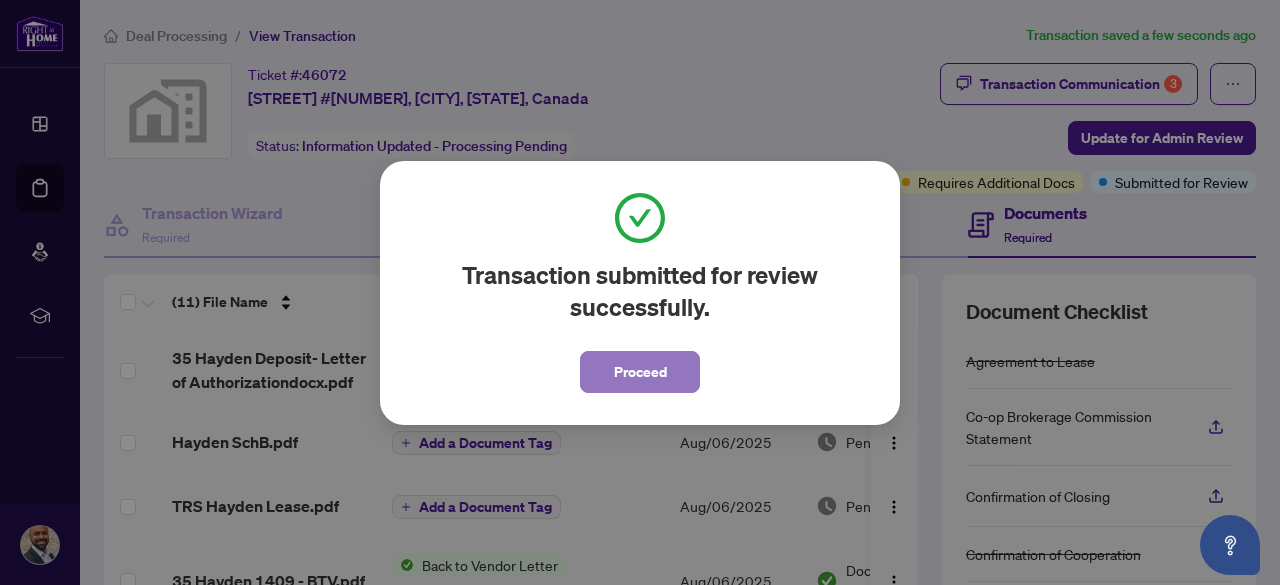 click on "Proceed" at bounding box center (640, 372) 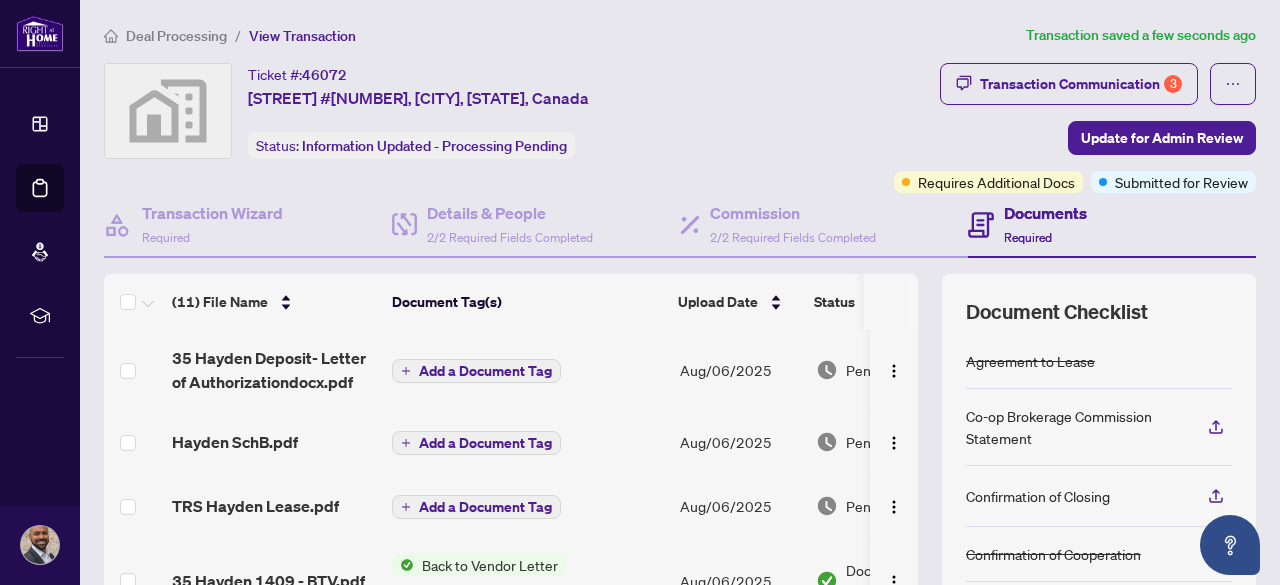 click on "Deal Processing" at bounding box center [176, 36] 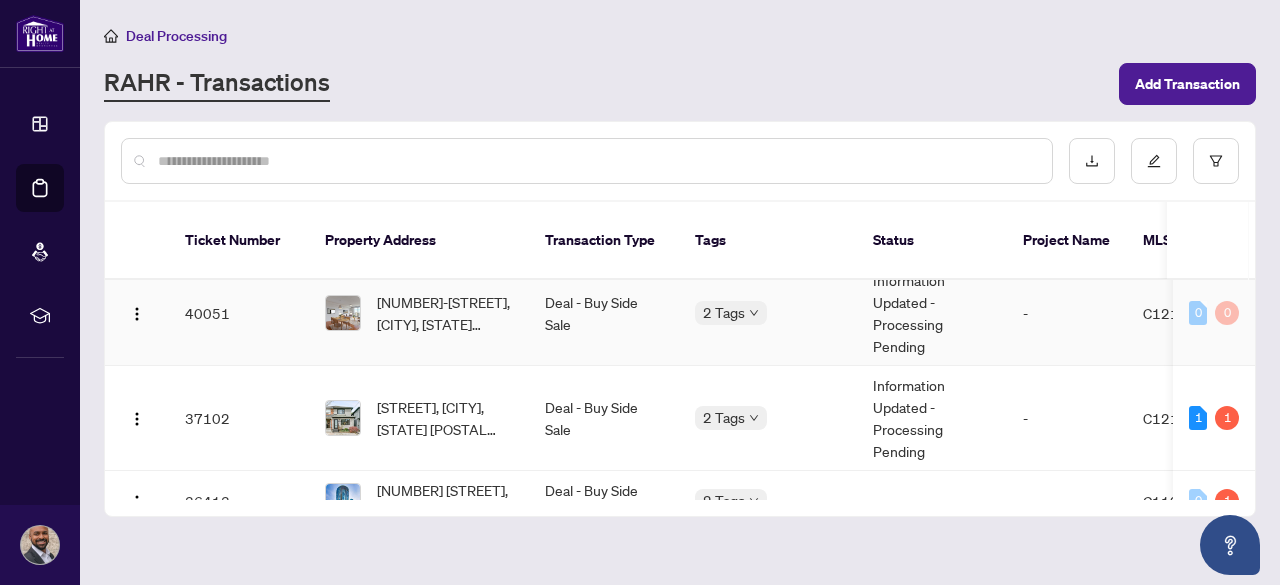 scroll, scrollTop: 600, scrollLeft: 0, axis: vertical 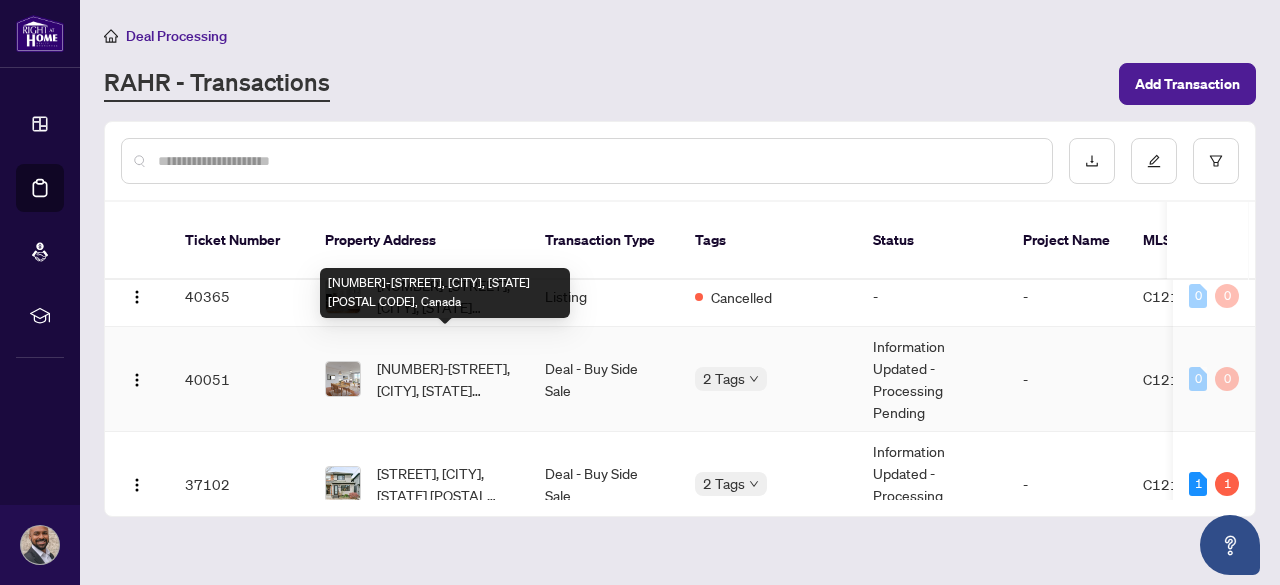 click on "[NUMBER]-[STREET], [CITY], [STATE] [POSTAL CODE], Canada" at bounding box center (445, 379) 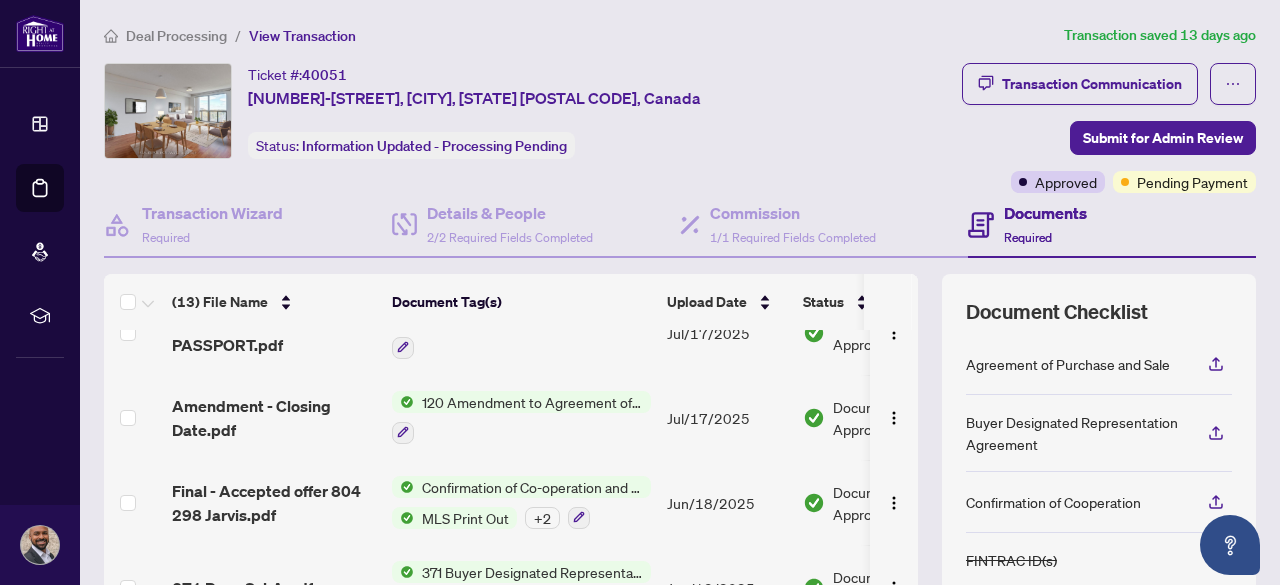 scroll, scrollTop: 797, scrollLeft: 0, axis: vertical 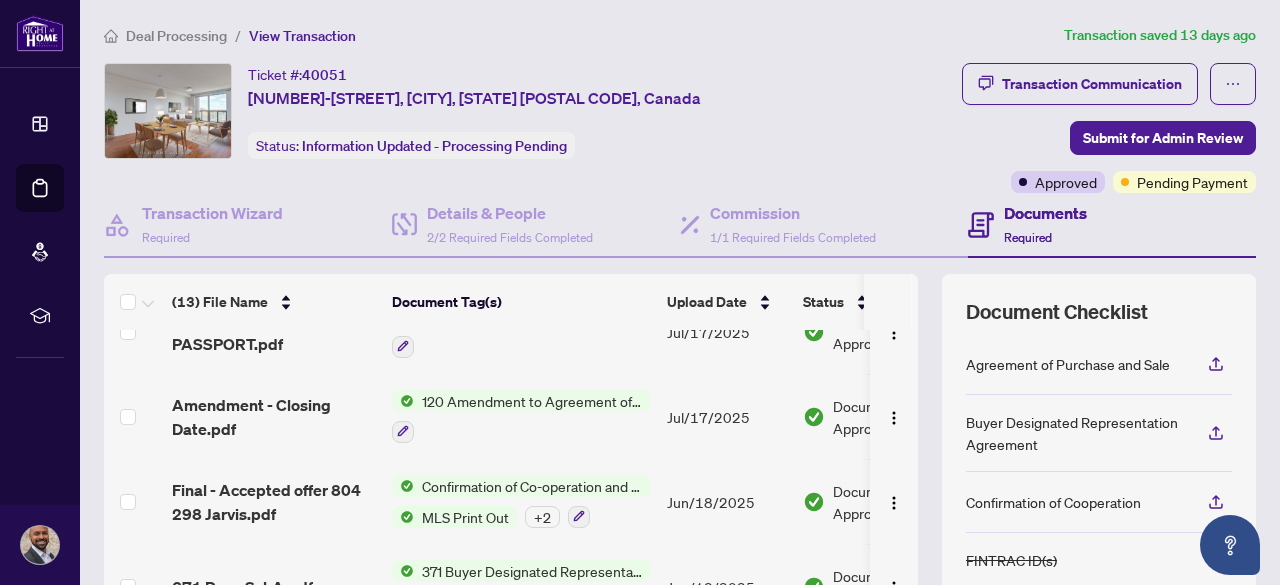 click on "Deal Processing" at bounding box center [176, 36] 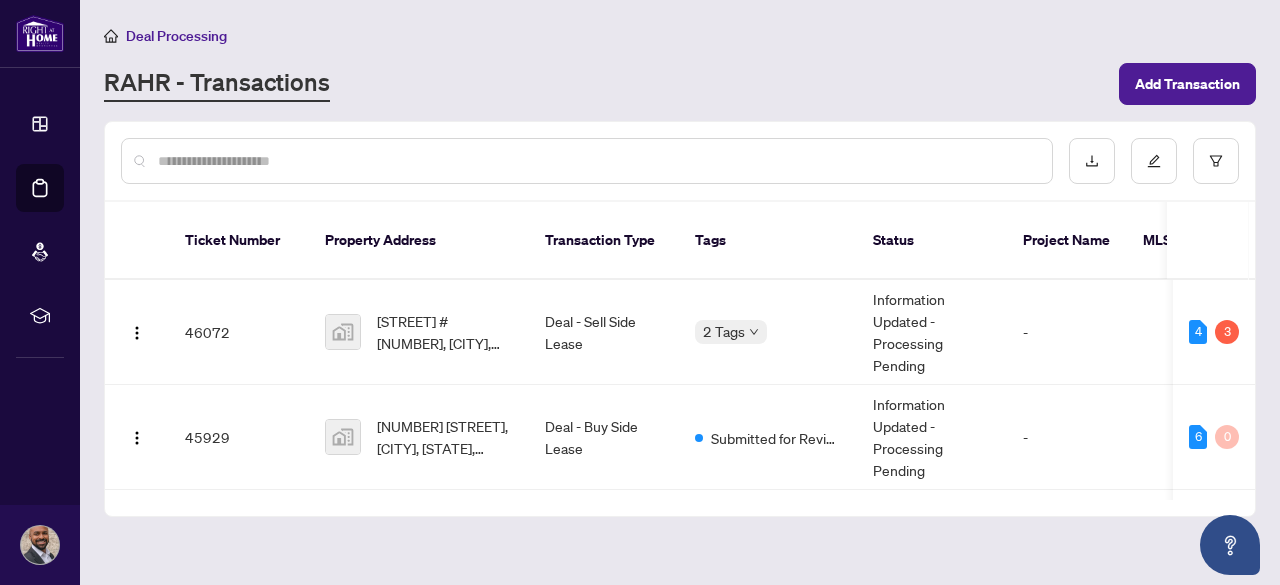 click on "Deal Processing" at bounding box center (176, 36) 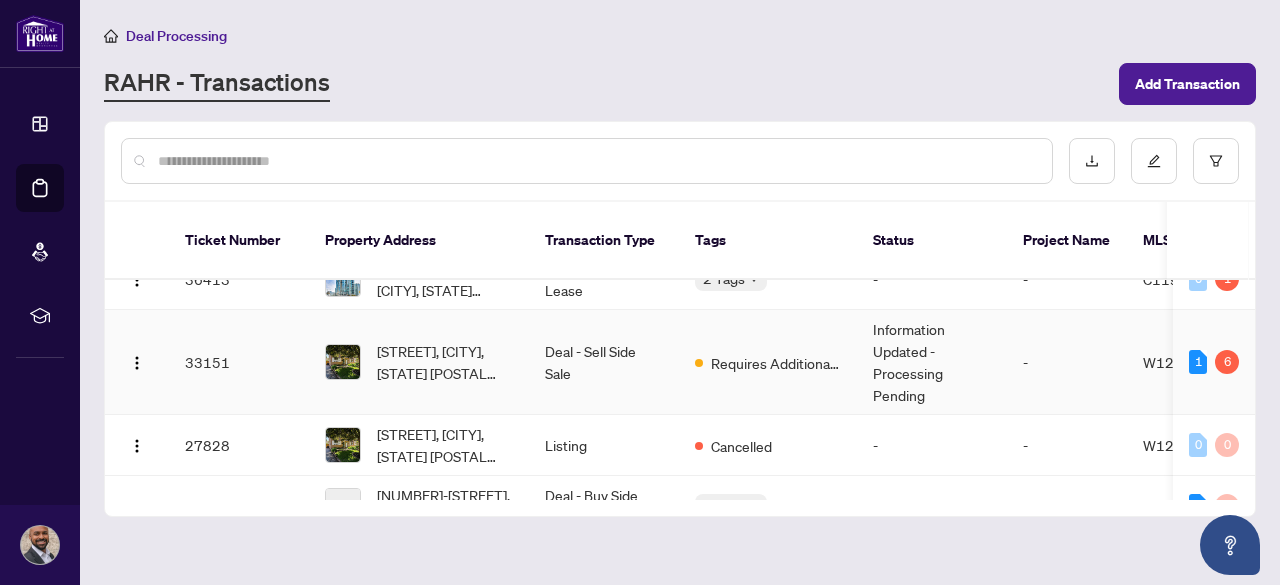 scroll, scrollTop: 933, scrollLeft: 0, axis: vertical 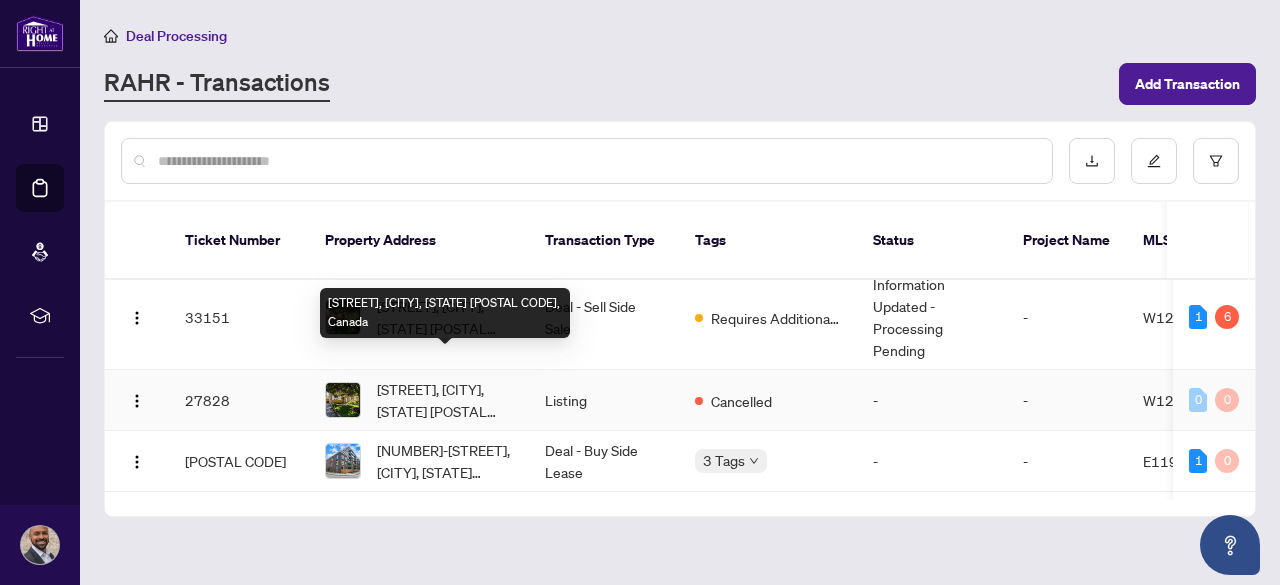click on "[STREET], [CITY], [STATE] [POSTAL CODE], Canada" at bounding box center (445, 313) 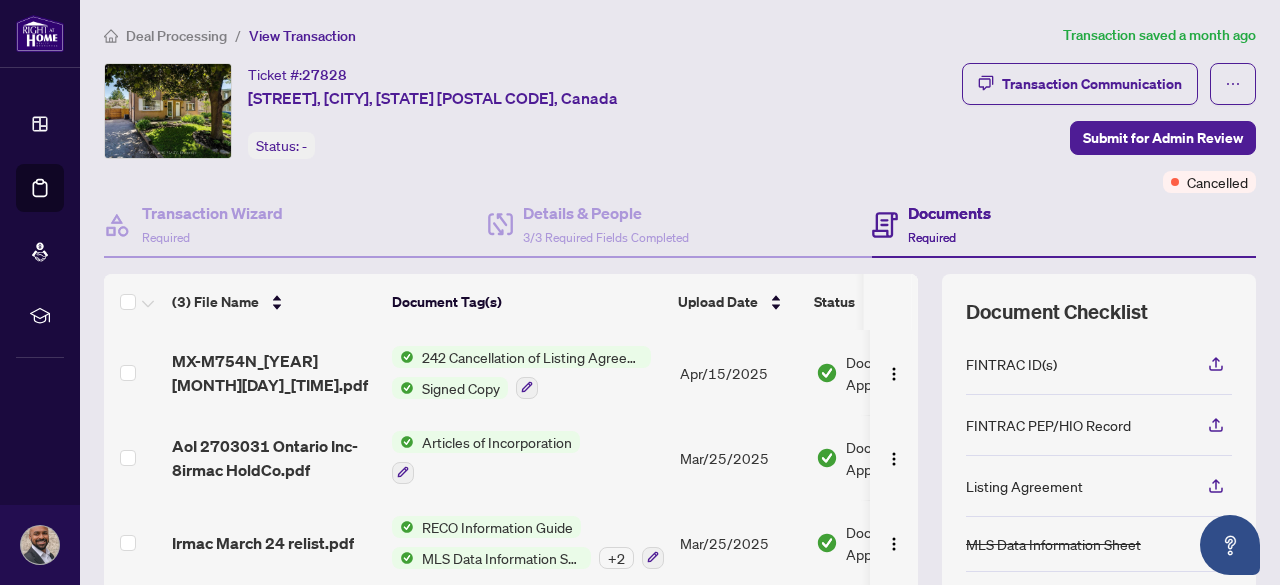 scroll, scrollTop: 0, scrollLeft: 0, axis: both 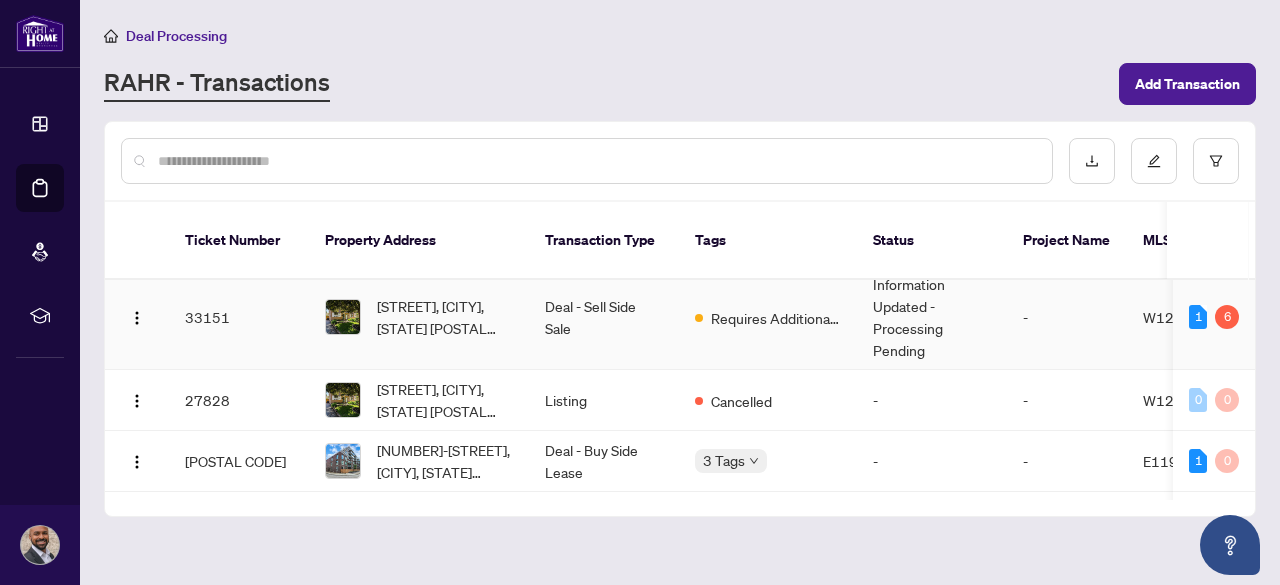 click on "Deal - Sell Side Sale" at bounding box center [604, 317] 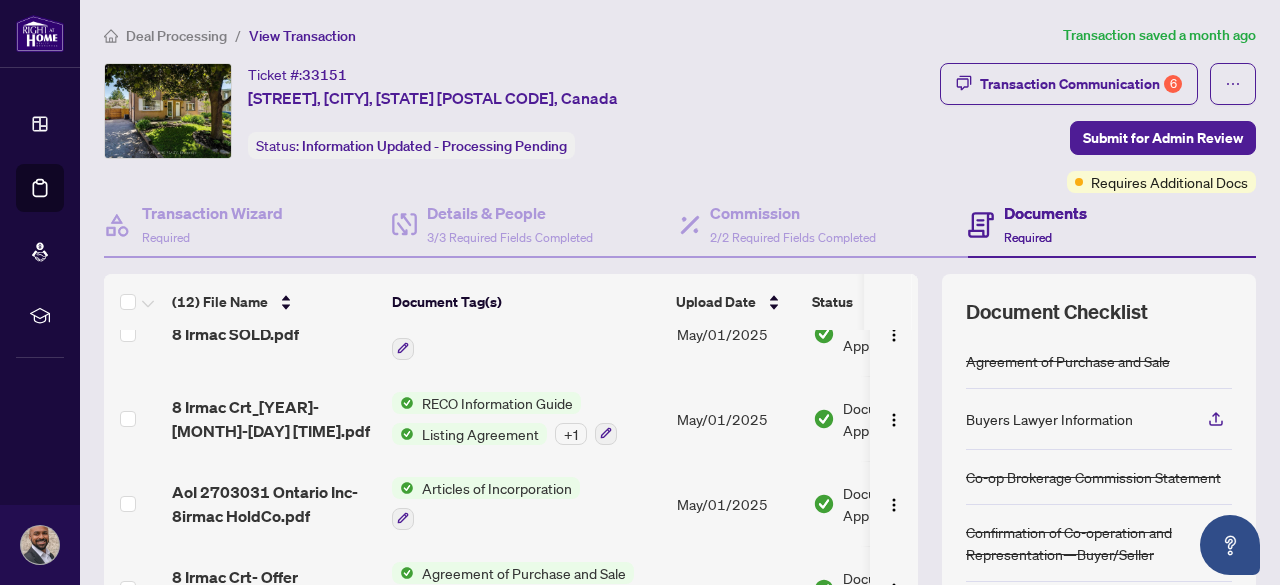 scroll, scrollTop: 708, scrollLeft: 0, axis: vertical 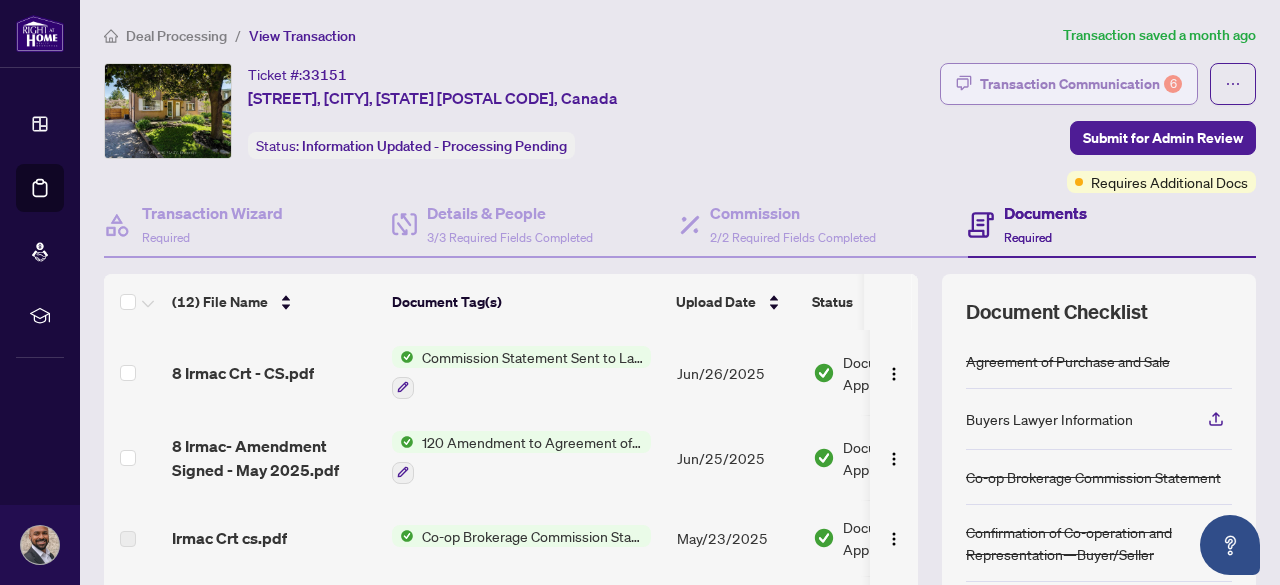 click on "Transaction Communication 6" at bounding box center [1081, 84] 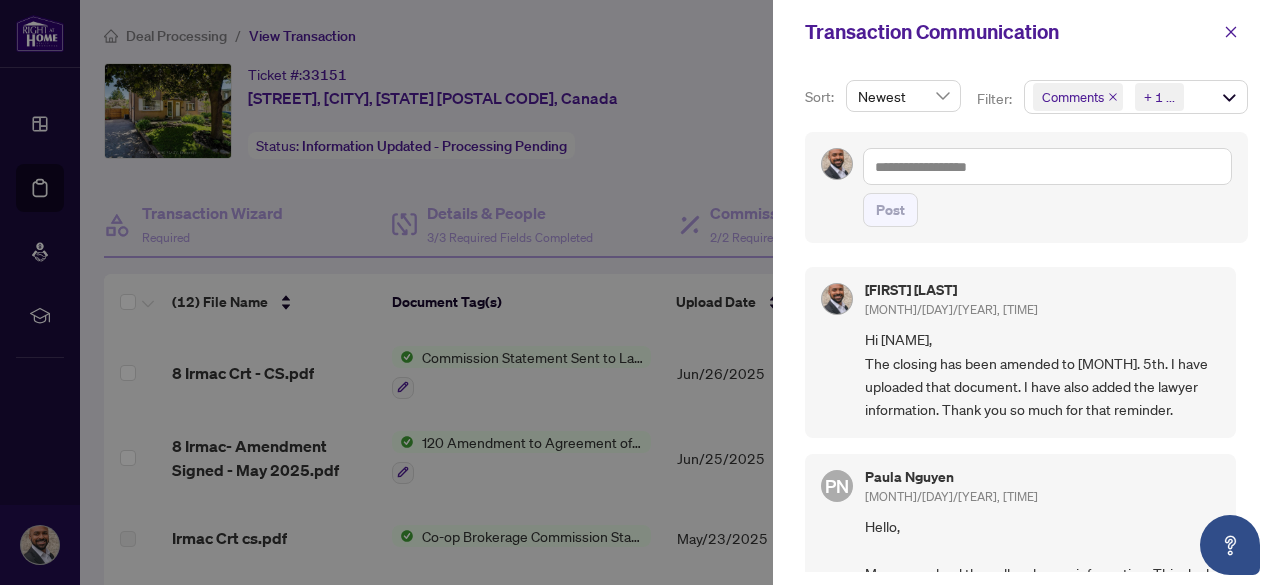 click at bounding box center [640, 292] 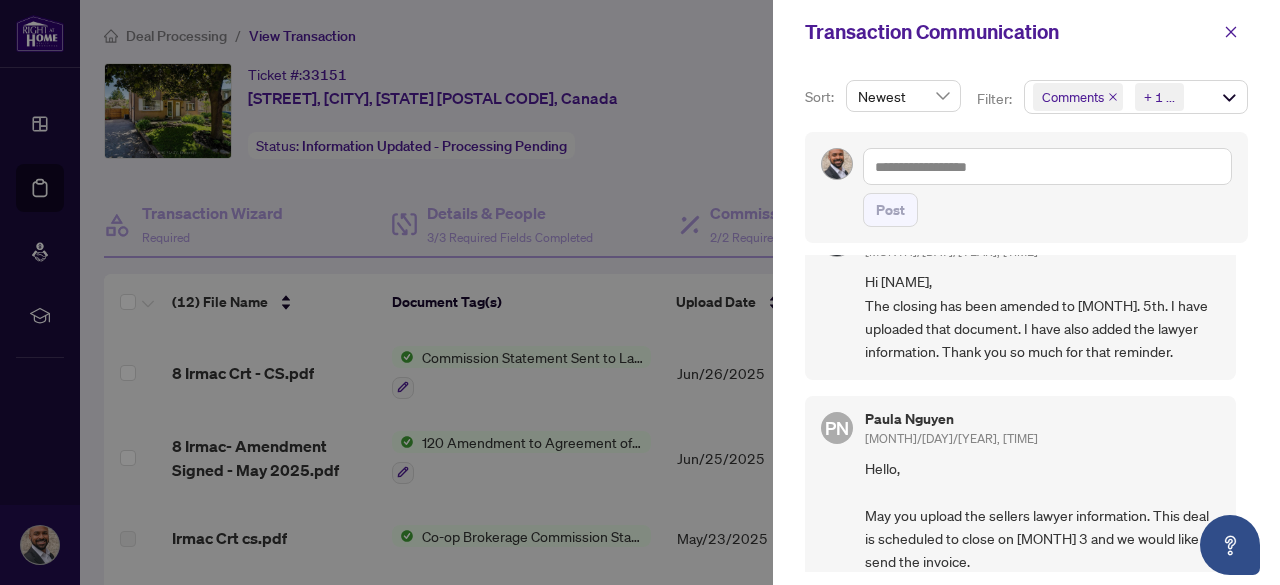 scroll, scrollTop: 0, scrollLeft: 0, axis: both 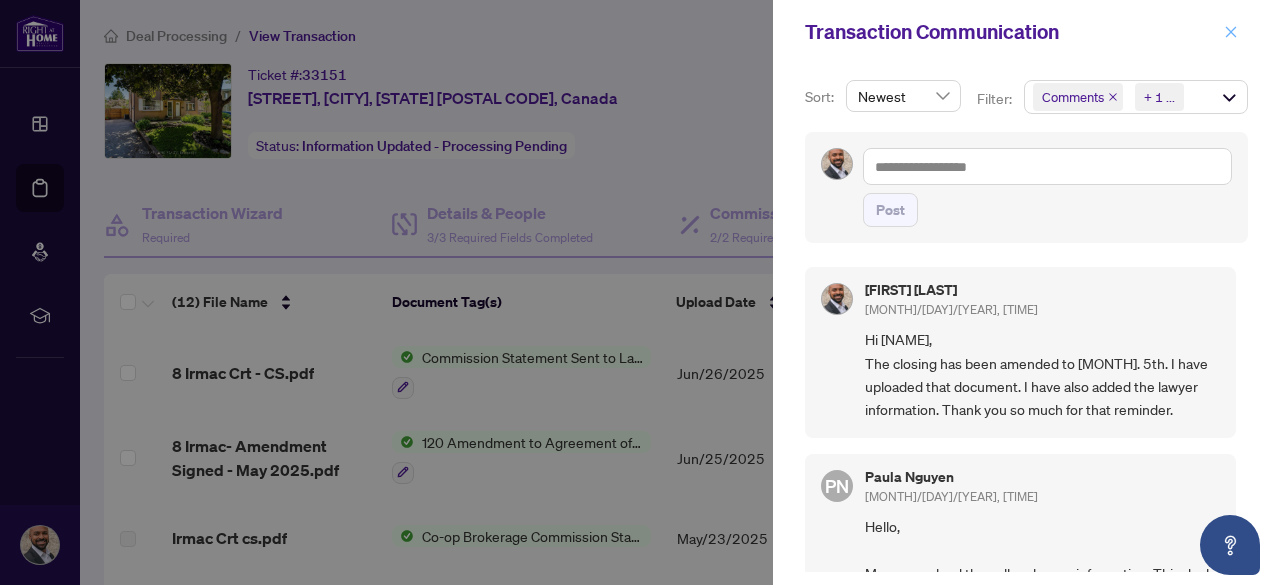 click 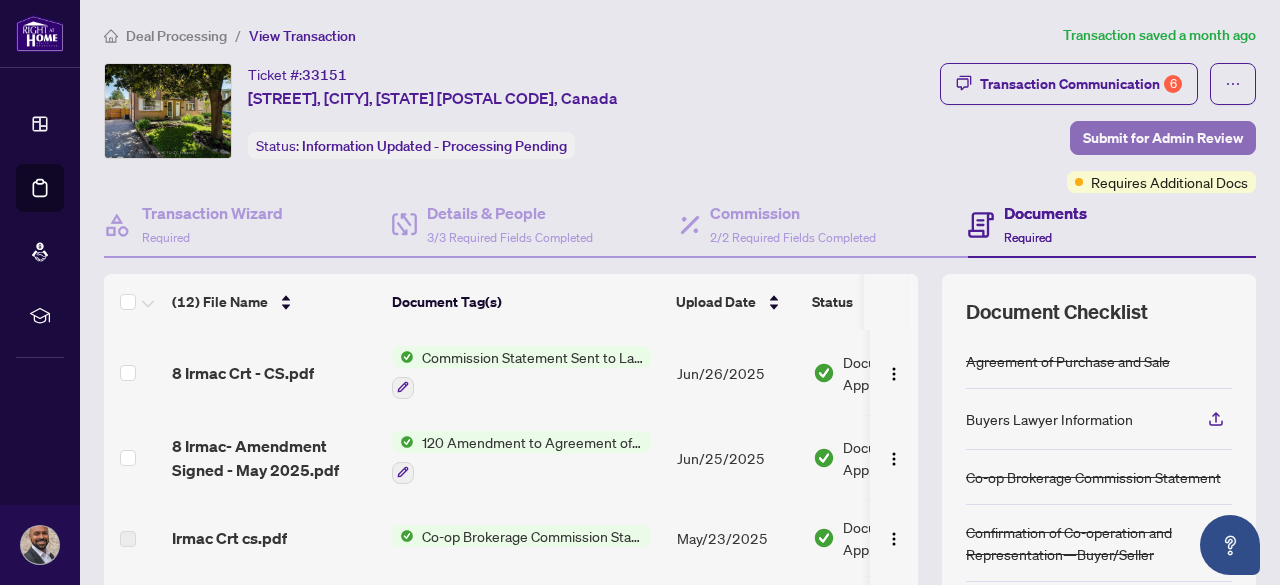 click on "Submit for Admin Review" at bounding box center [1163, 138] 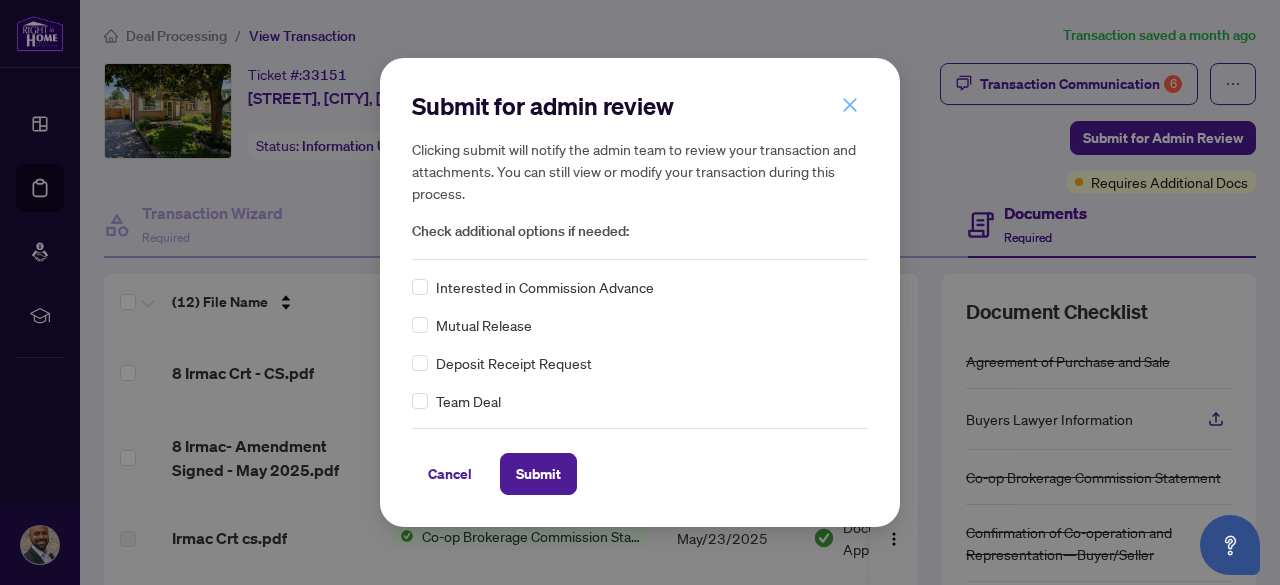 click 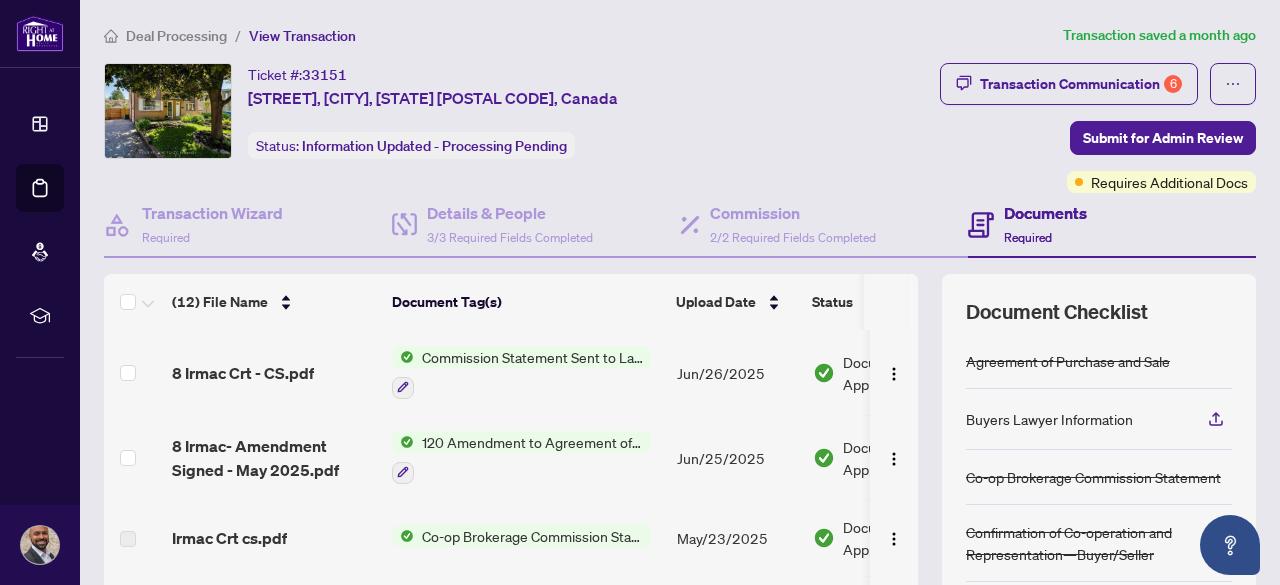 scroll, scrollTop: 0, scrollLeft: 0, axis: both 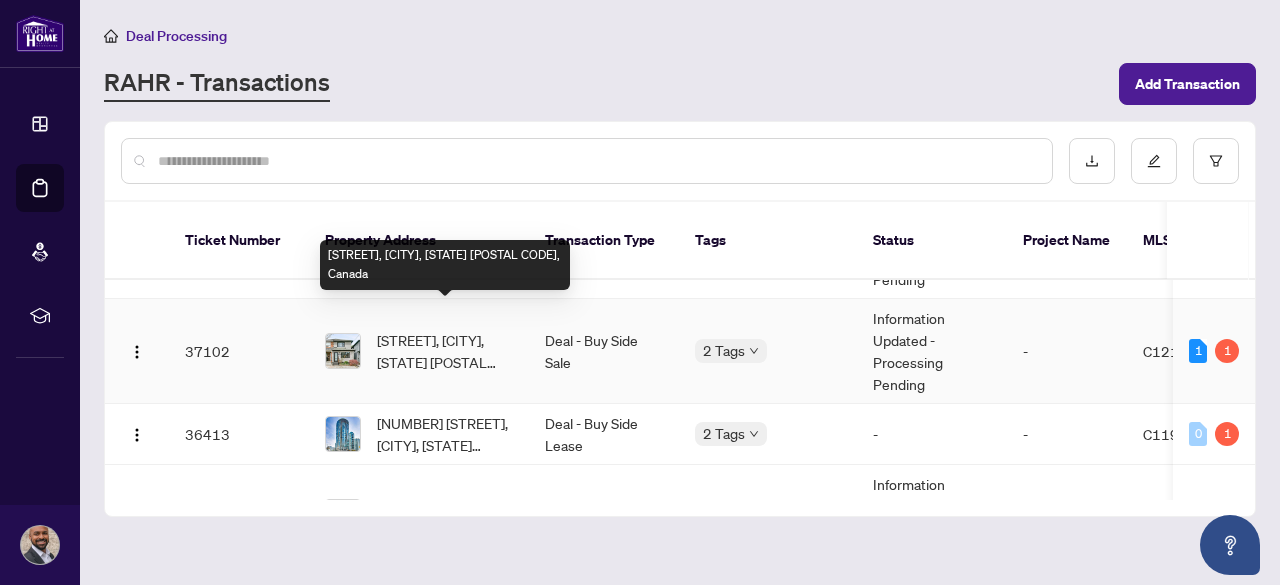 click on "[STREET], [CITY], [STATE] [POSTAL CODE], Canada" at bounding box center [445, 351] 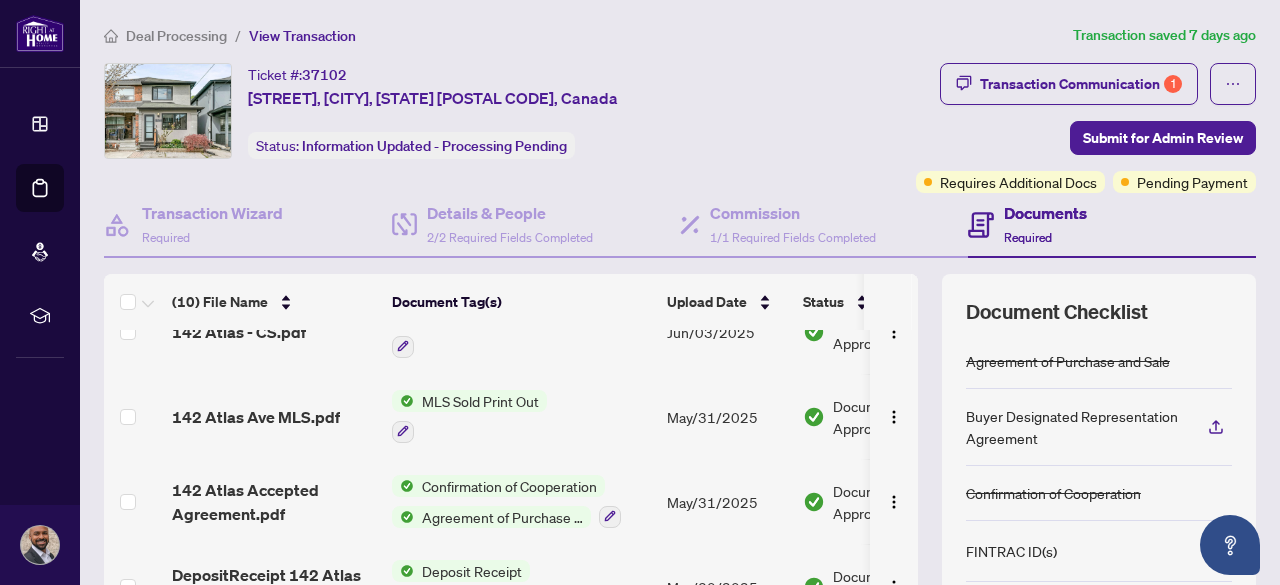 scroll, scrollTop: 544, scrollLeft: 0, axis: vertical 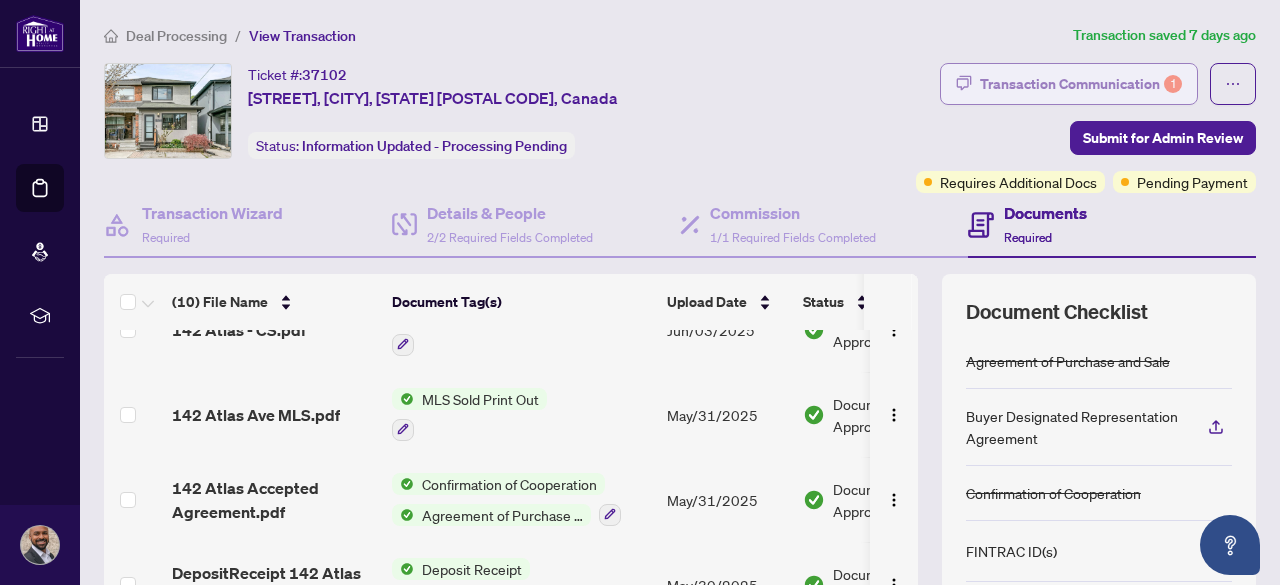 click on "Transaction Communication 1" at bounding box center (1081, 84) 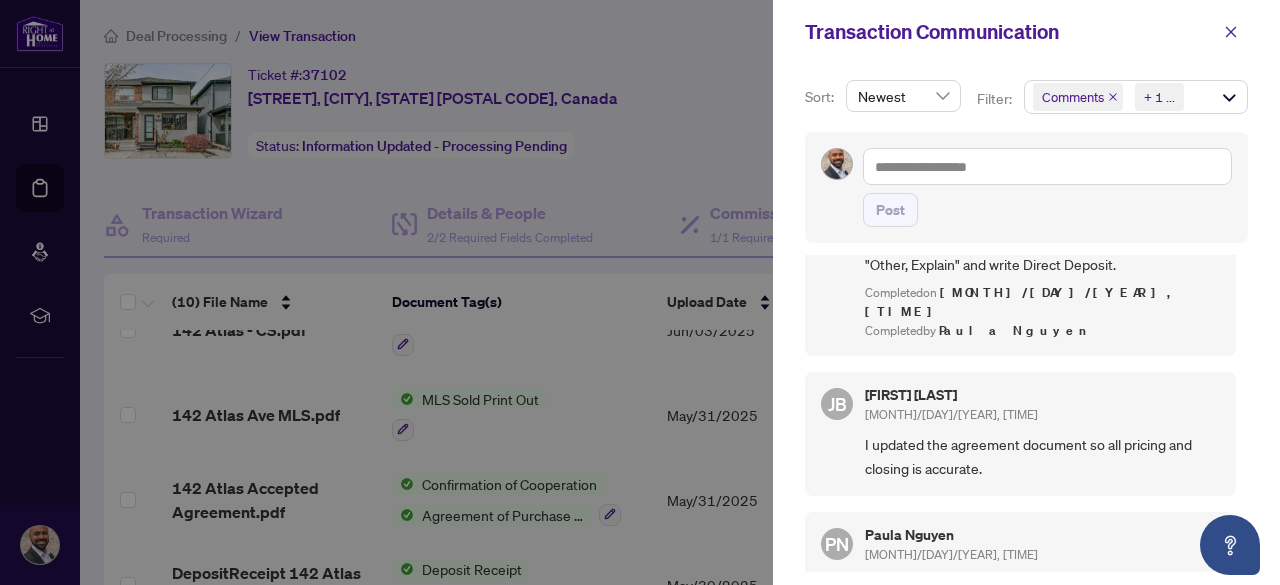 scroll, scrollTop: 66, scrollLeft: 0, axis: vertical 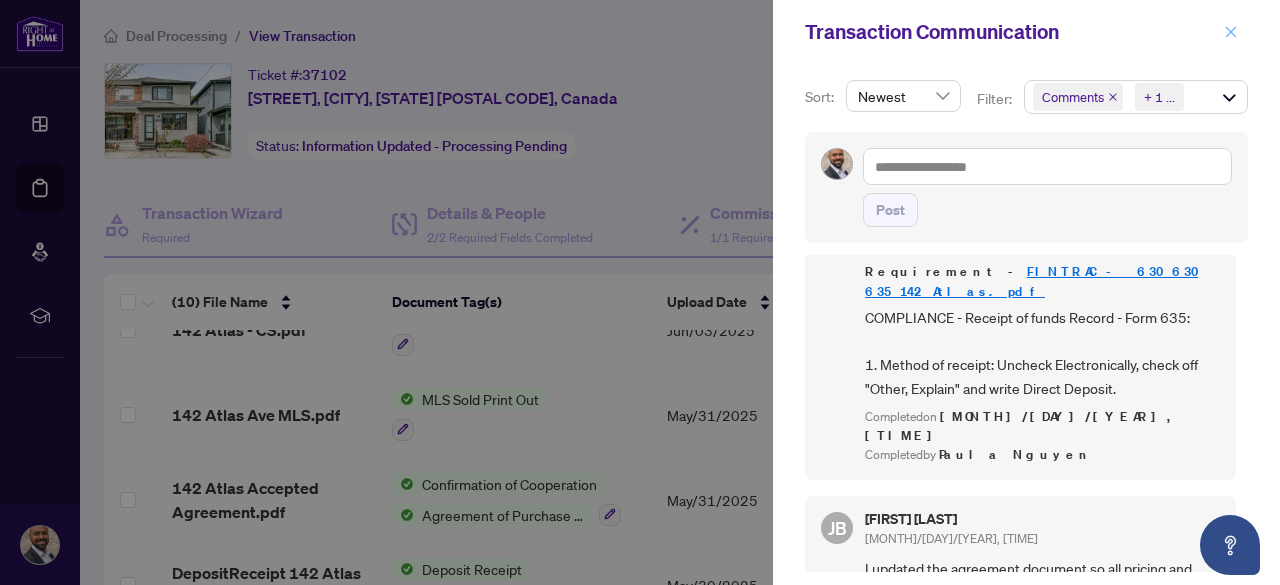 click 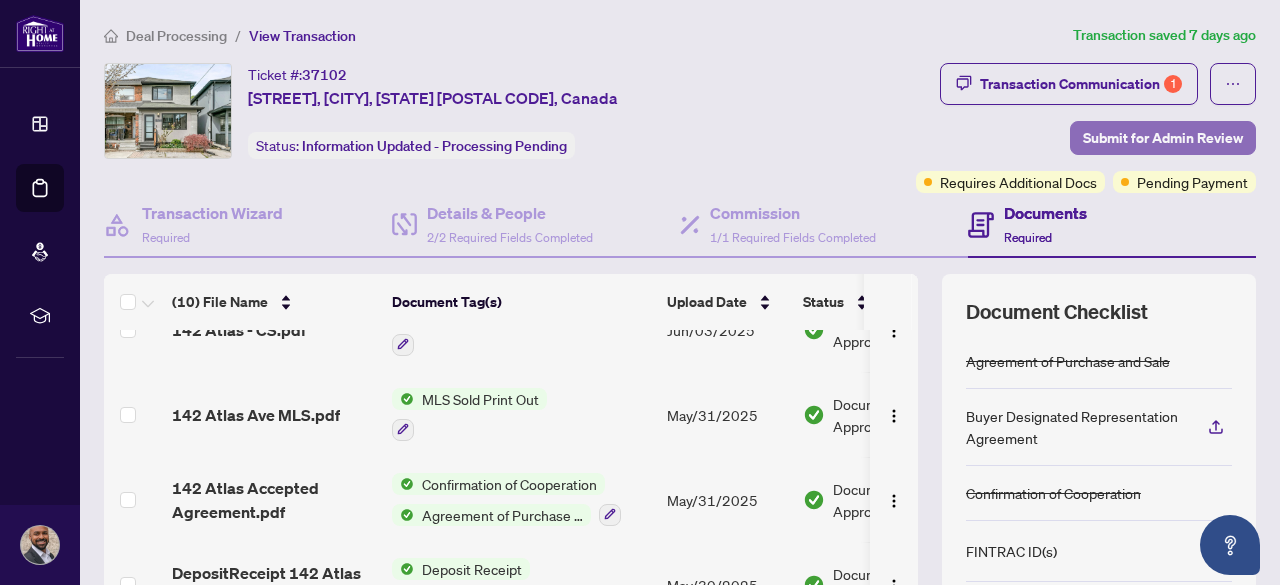 click on "Submit for Admin Review" at bounding box center (1163, 138) 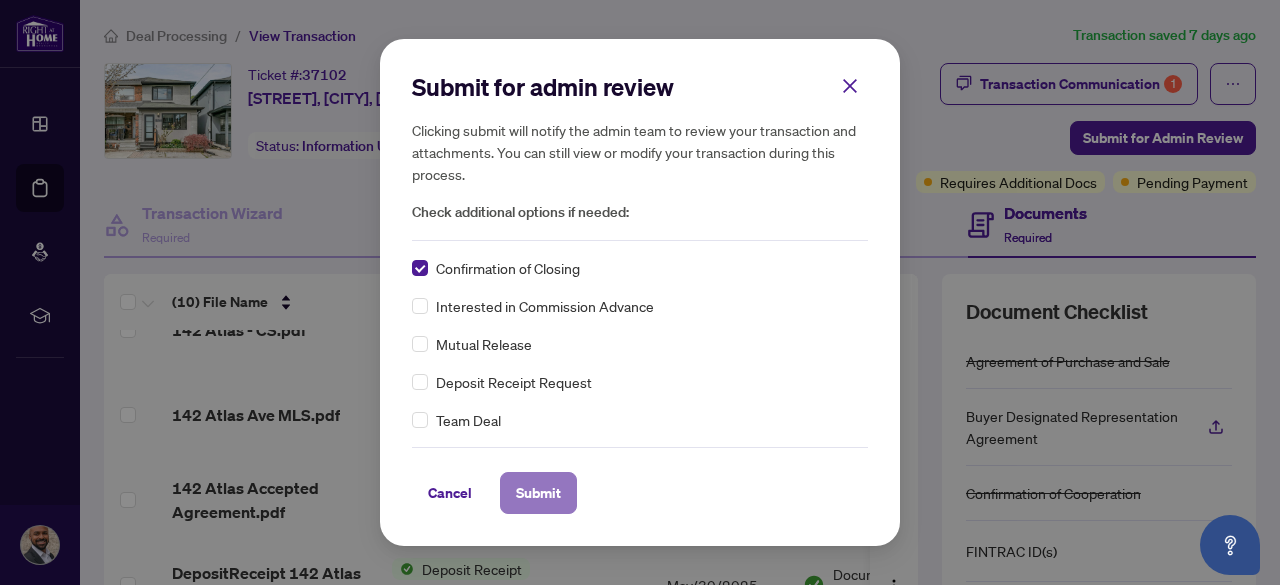 click on "Submit" at bounding box center [538, 493] 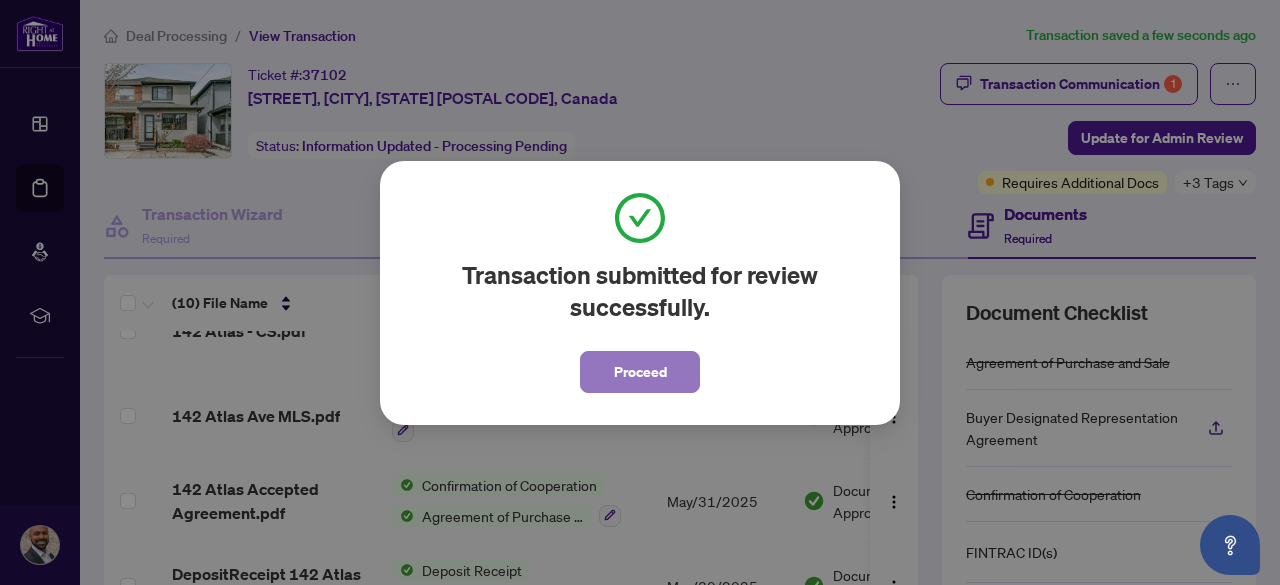 click on "Proceed" at bounding box center [640, 372] 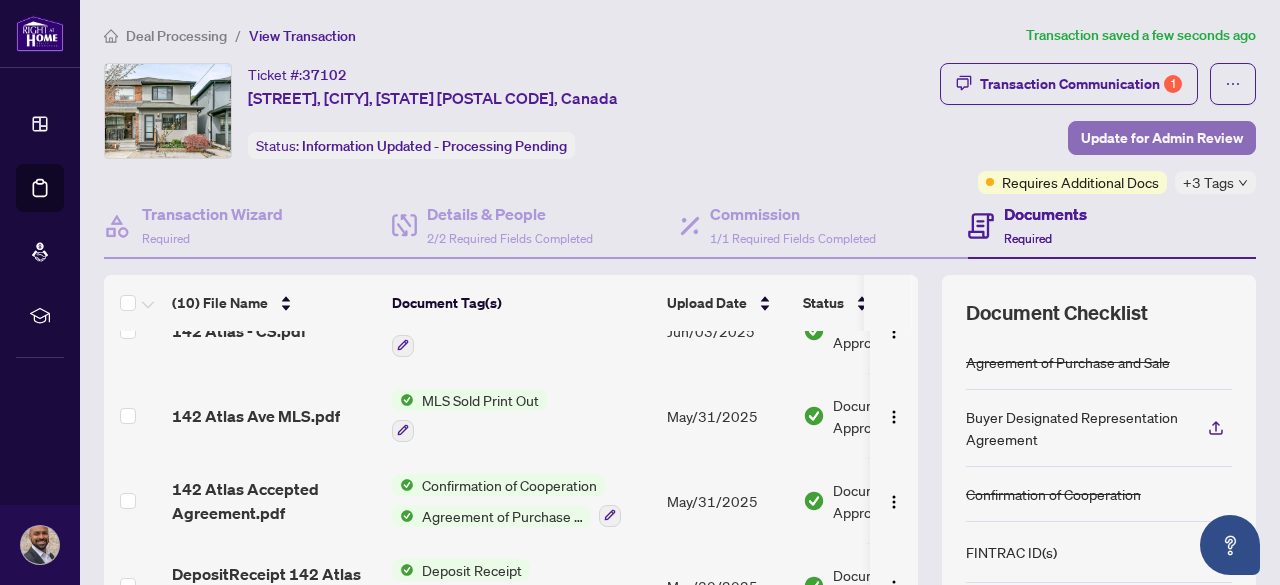 click on "Update for Admin Review" at bounding box center (1162, 138) 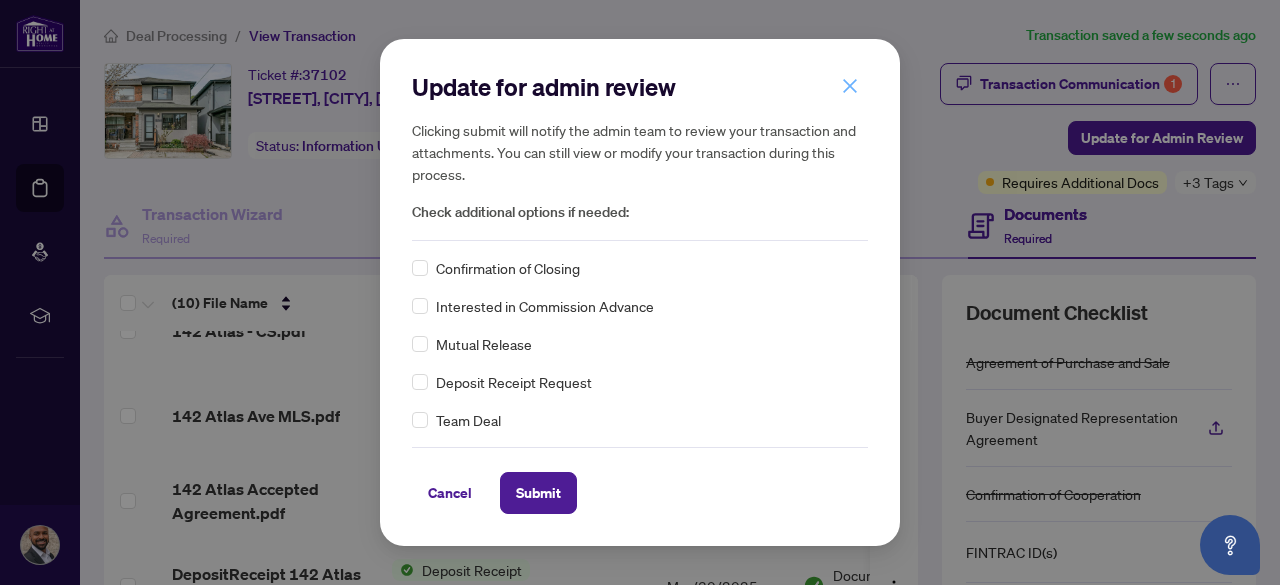click 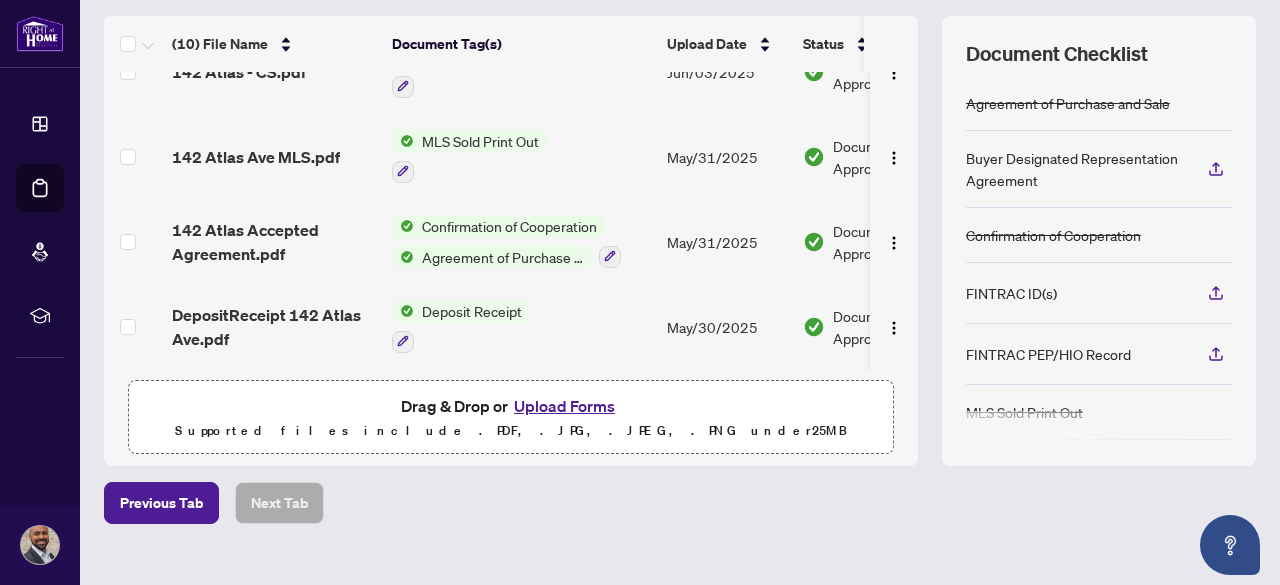 scroll, scrollTop: 288, scrollLeft: 0, axis: vertical 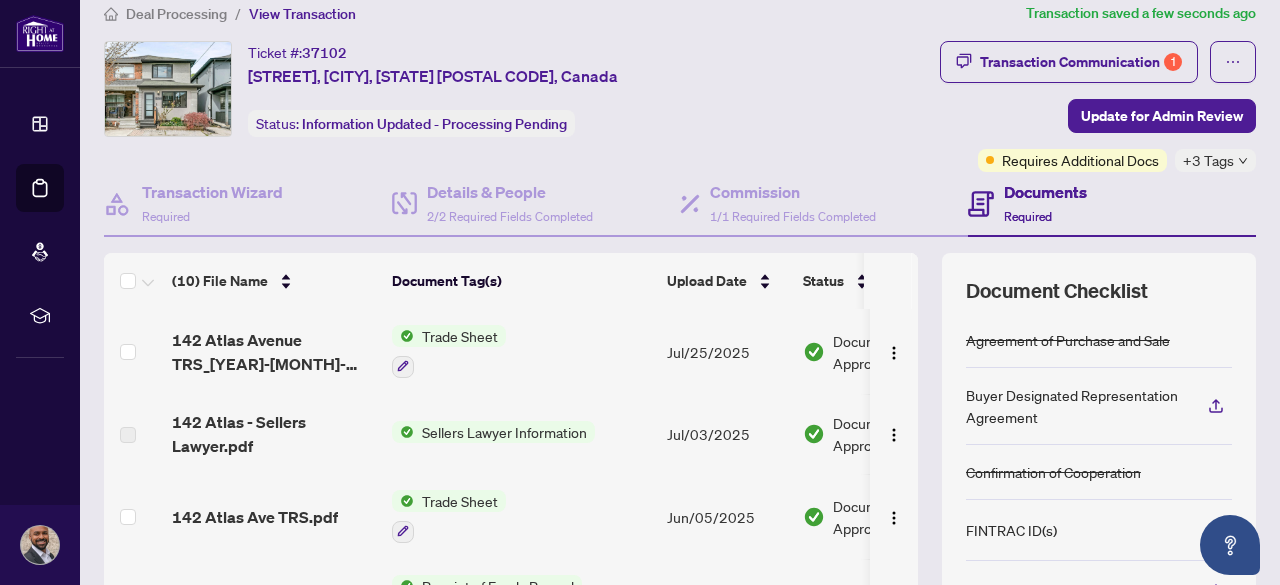 click on "Deal Processing" at bounding box center [176, 14] 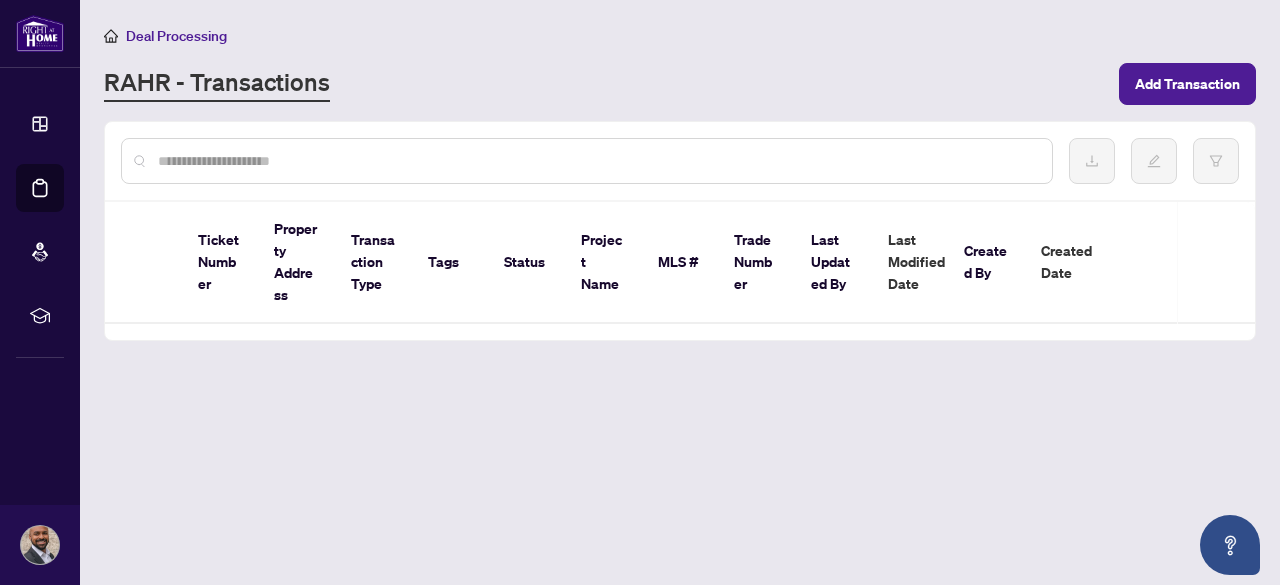 scroll, scrollTop: 0, scrollLeft: 0, axis: both 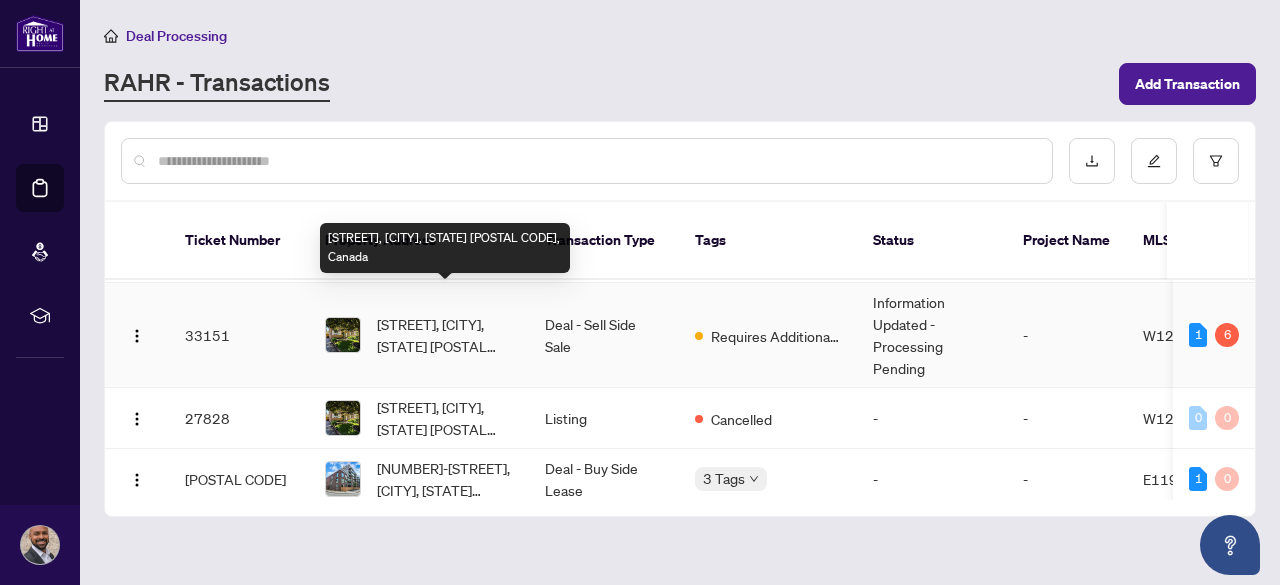 click on "[STREET], [CITY], [STATE] [POSTAL CODE], Canada" at bounding box center [445, 335] 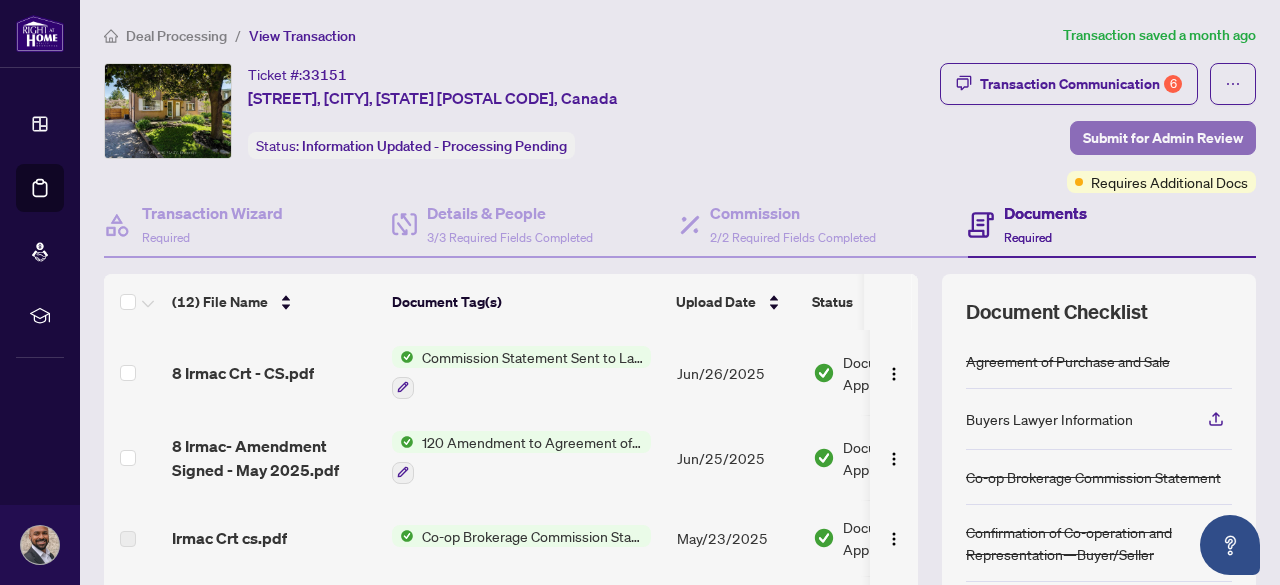 click on "Submit for Admin Review" at bounding box center (1163, 138) 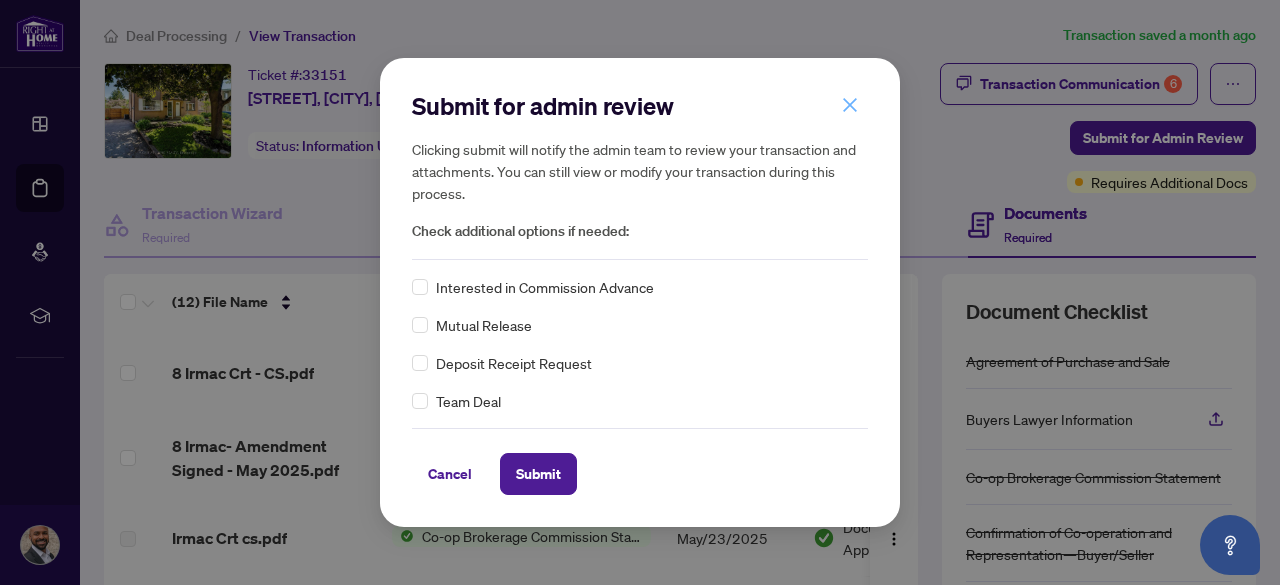 click 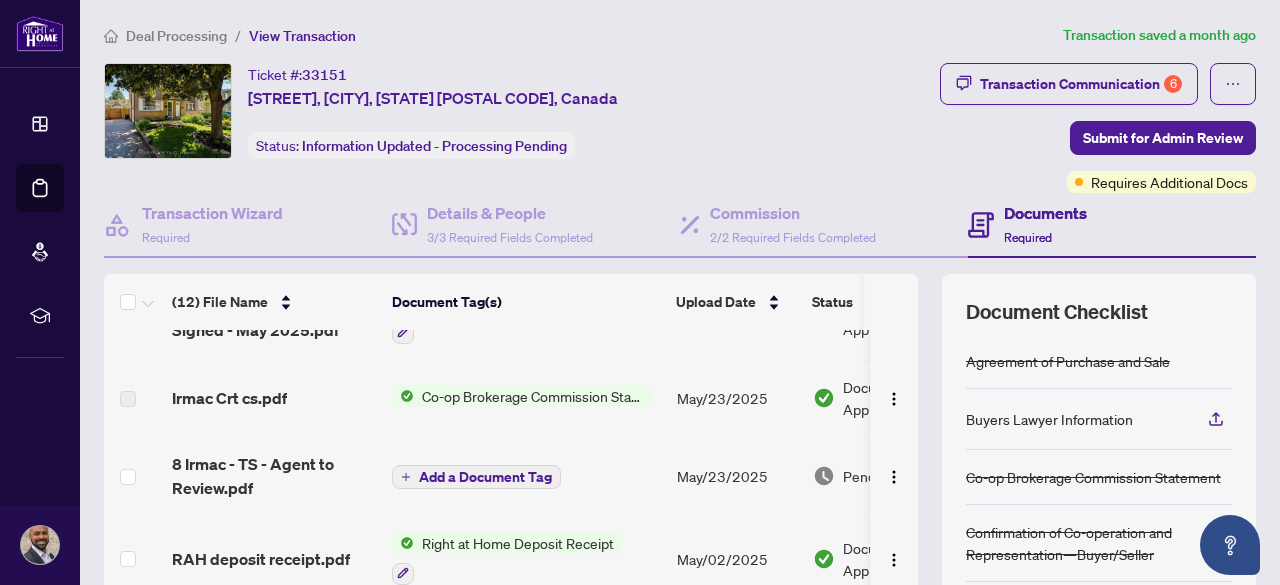 scroll, scrollTop: 66, scrollLeft: 0, axis: vertical 